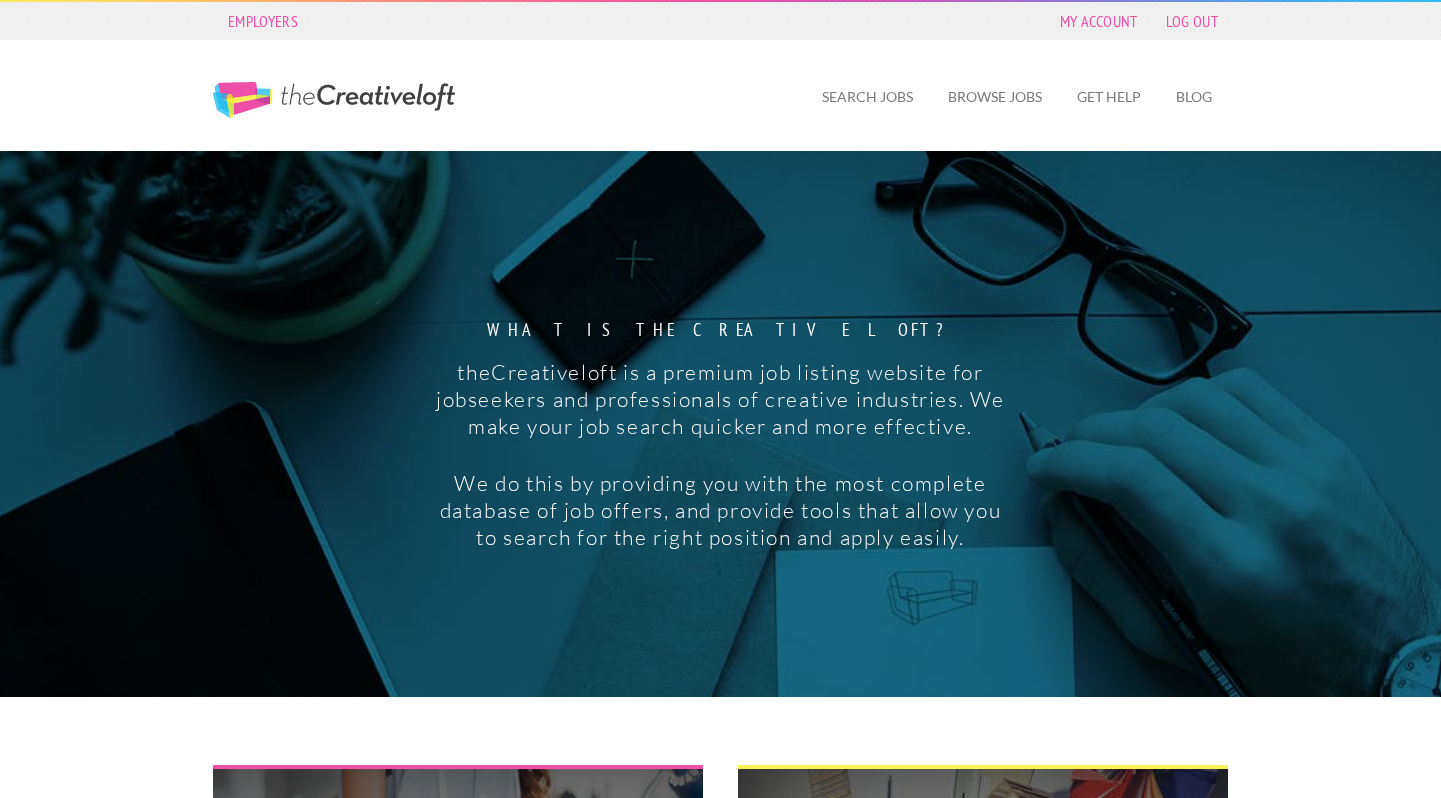 scroll, scrollTop: 0, scrollLeft: 0, axis: both 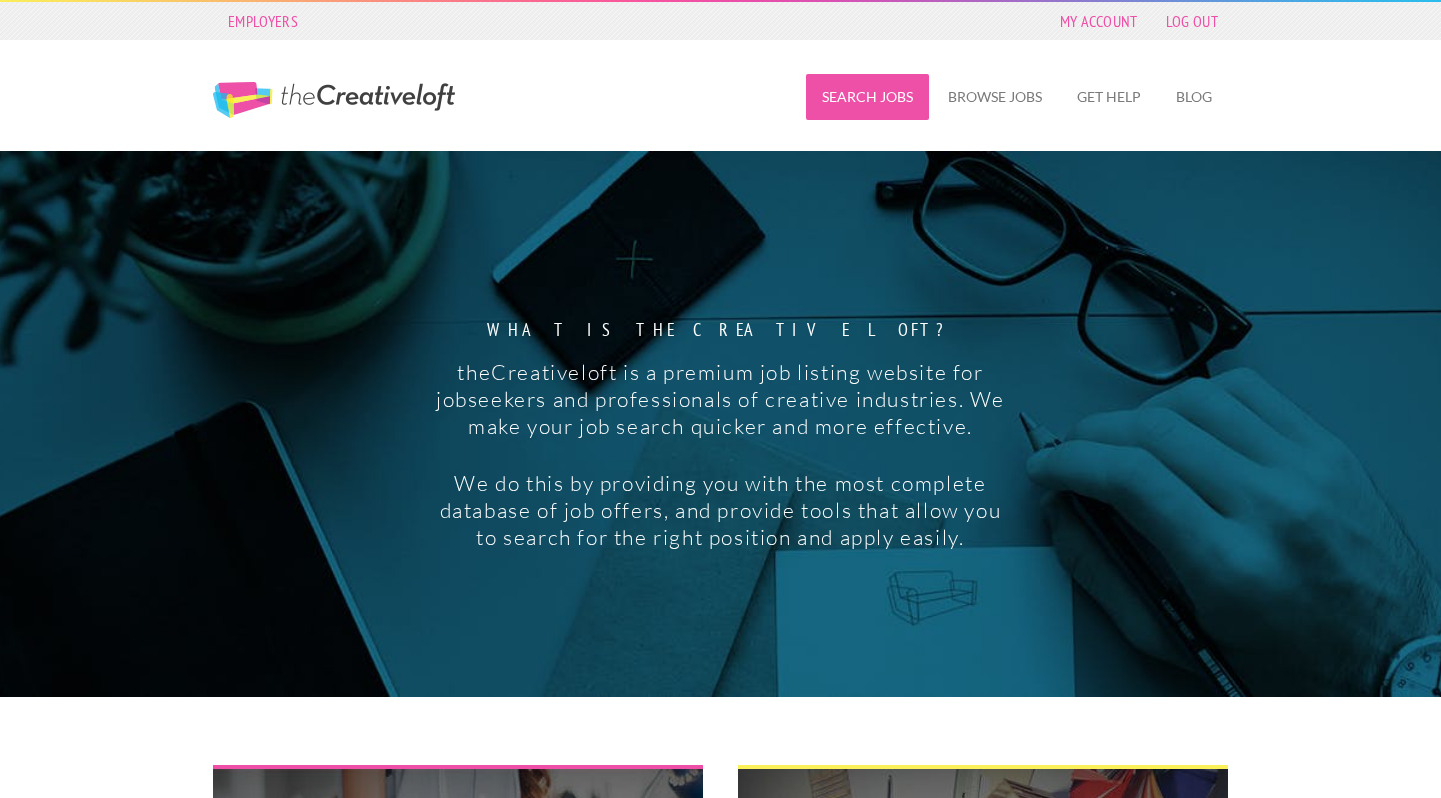 click on "Search Jobs" at bounding box center [867, 97] 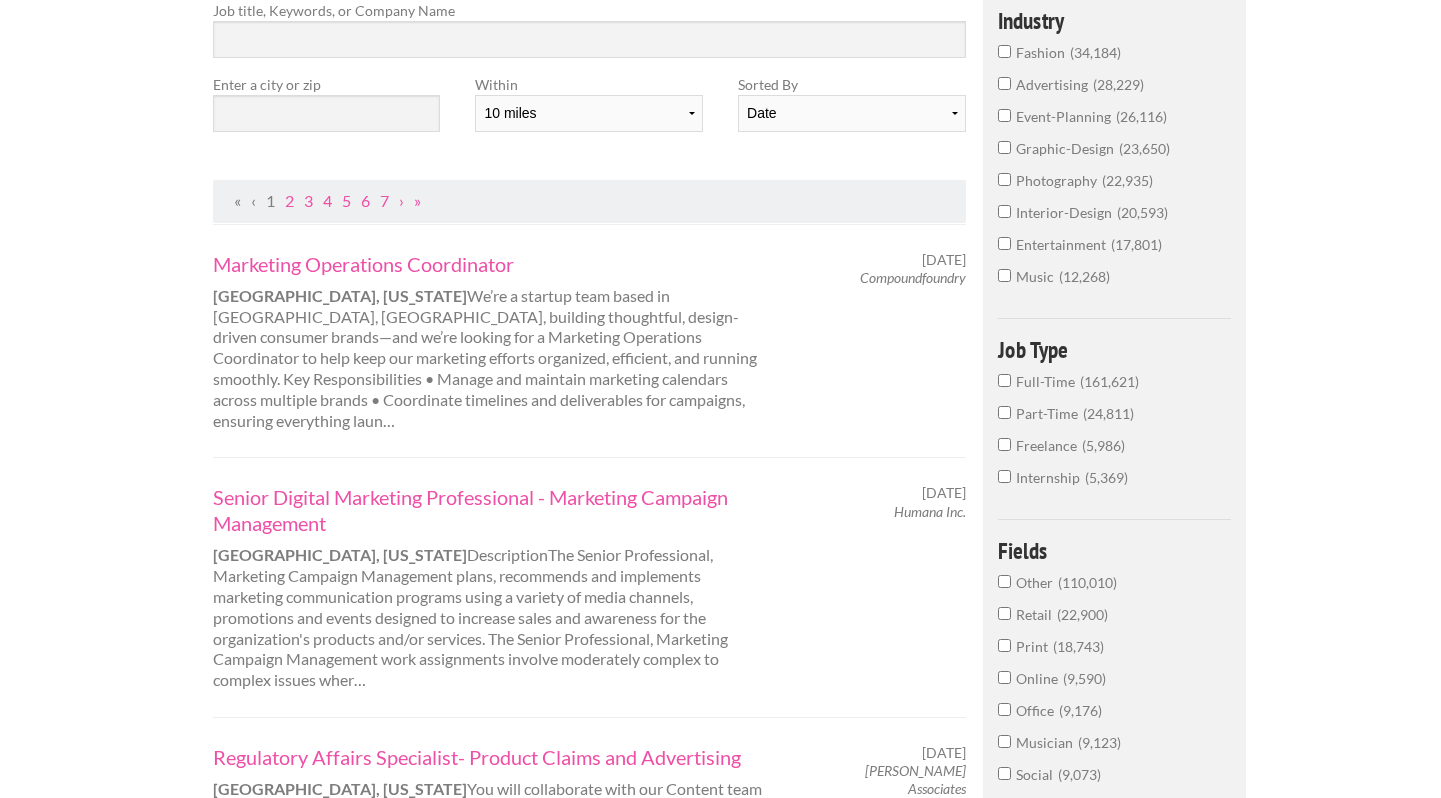 scroll, scrollTop: 244, scrollLeft: 0, axis: vertical 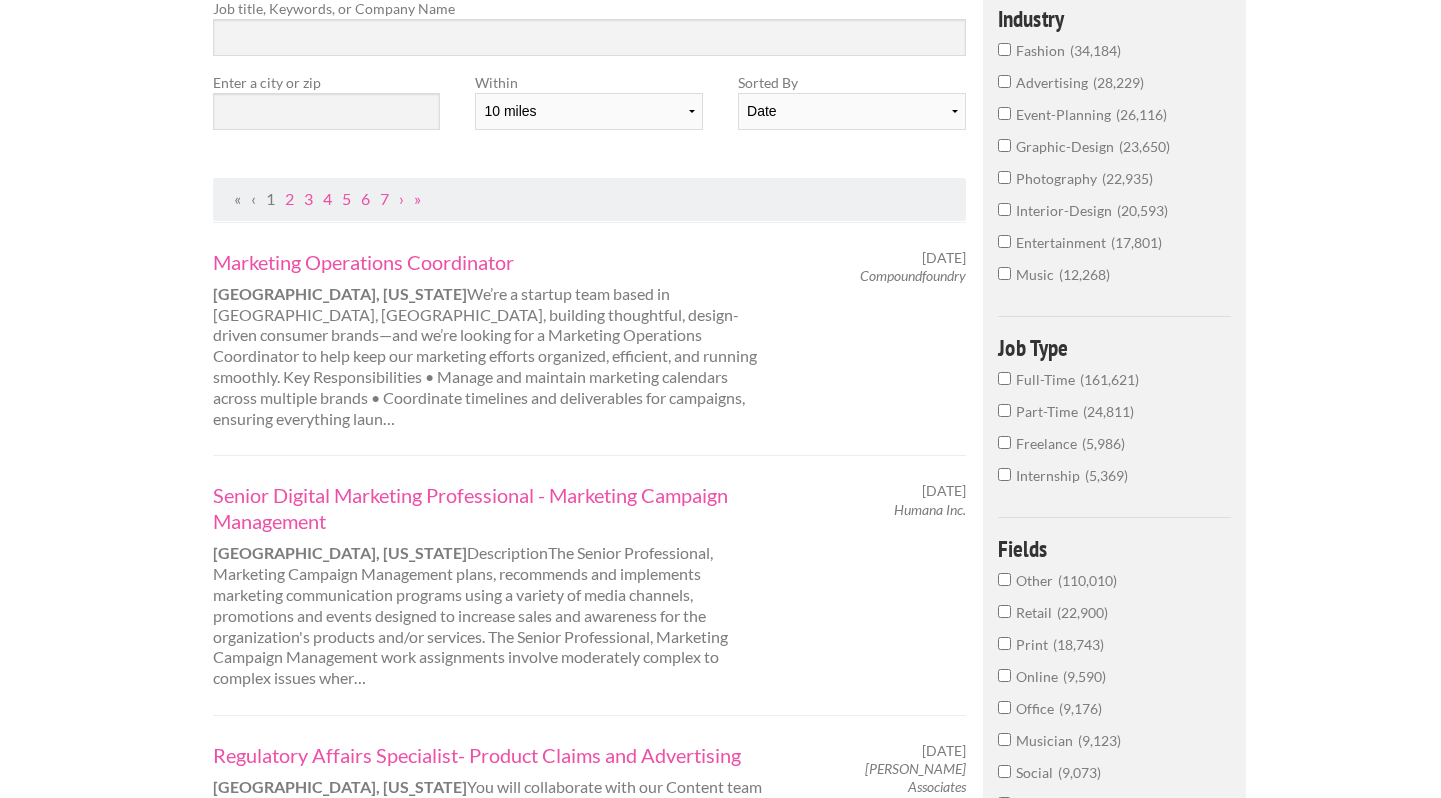 click on "graphic-design 23,650" at bounding box center (1004, 145) 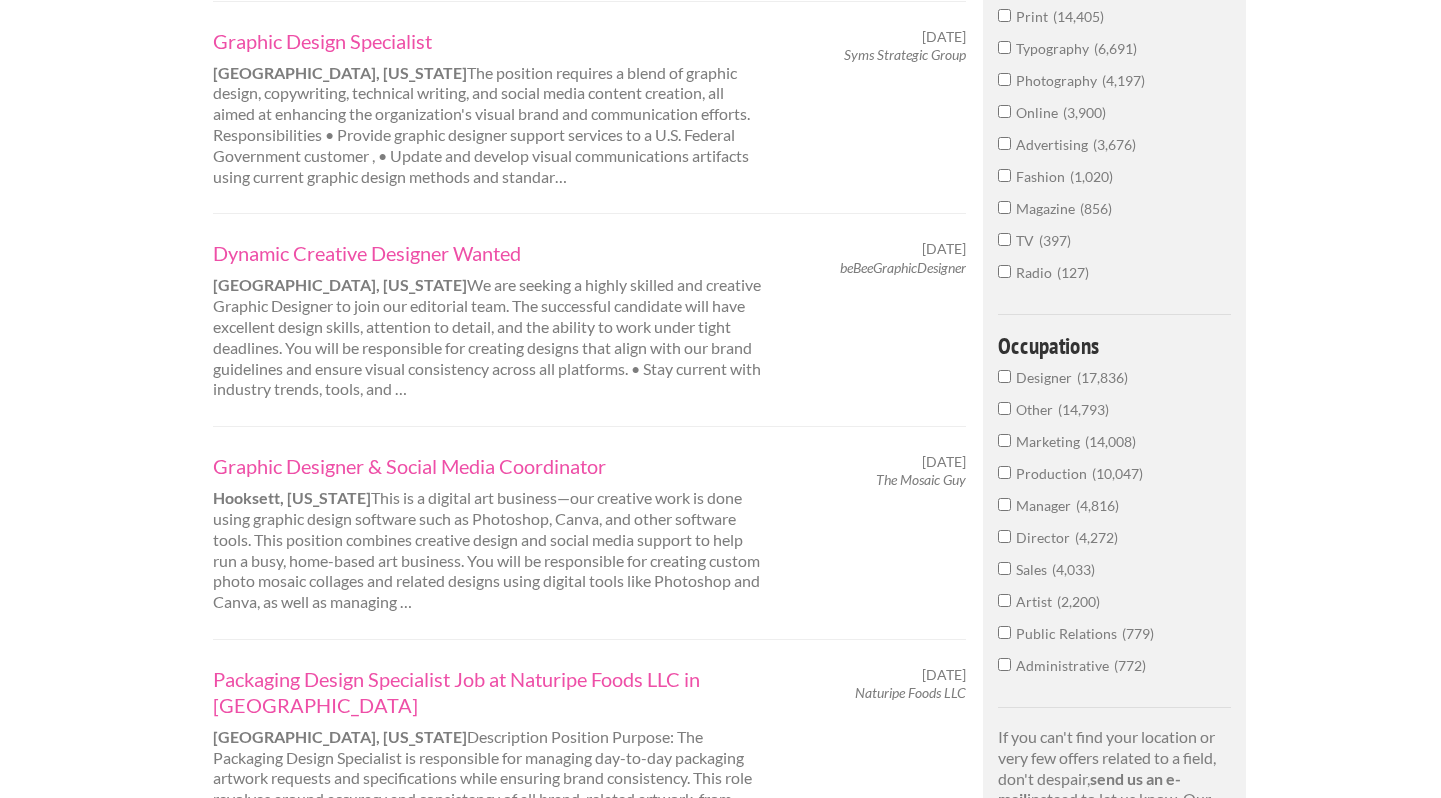 scroll, scrollTop: 872, scrollLeft: 0, axis: vertical 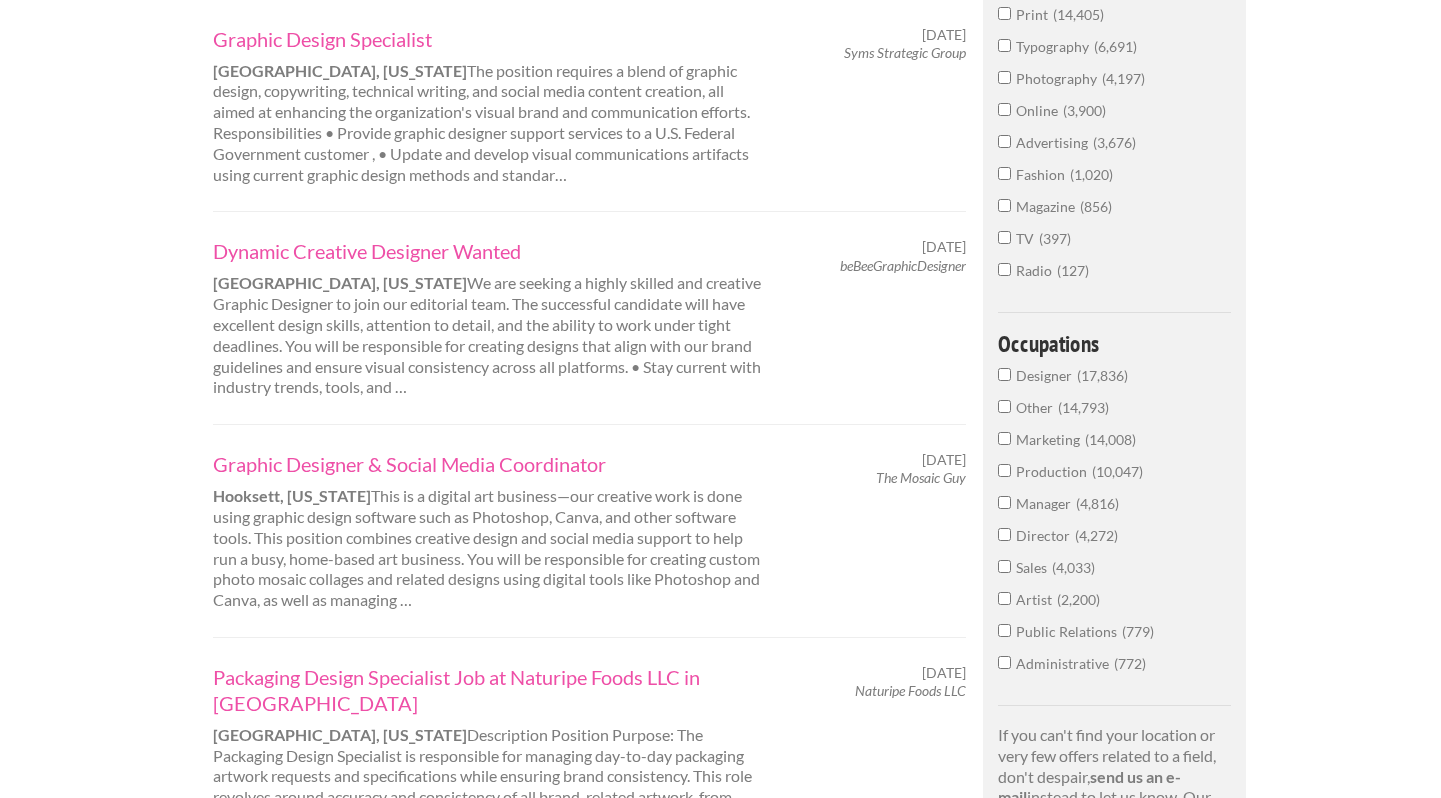 click on "Dynamic Creative Designer Wanted   Brownsville, Texas  We are seeking a highly skilled and creative Graphic Designer to join our editorial team. The successful candidate will have excellent design skills, attention to detail, and the ability to work under tight deadlines. You will be responsible for creating designs that align with our brand guidelines and ensure visual consistency across all platforms. • Stay current with industry trends, tools, and …" at bounding box center [491, 318] 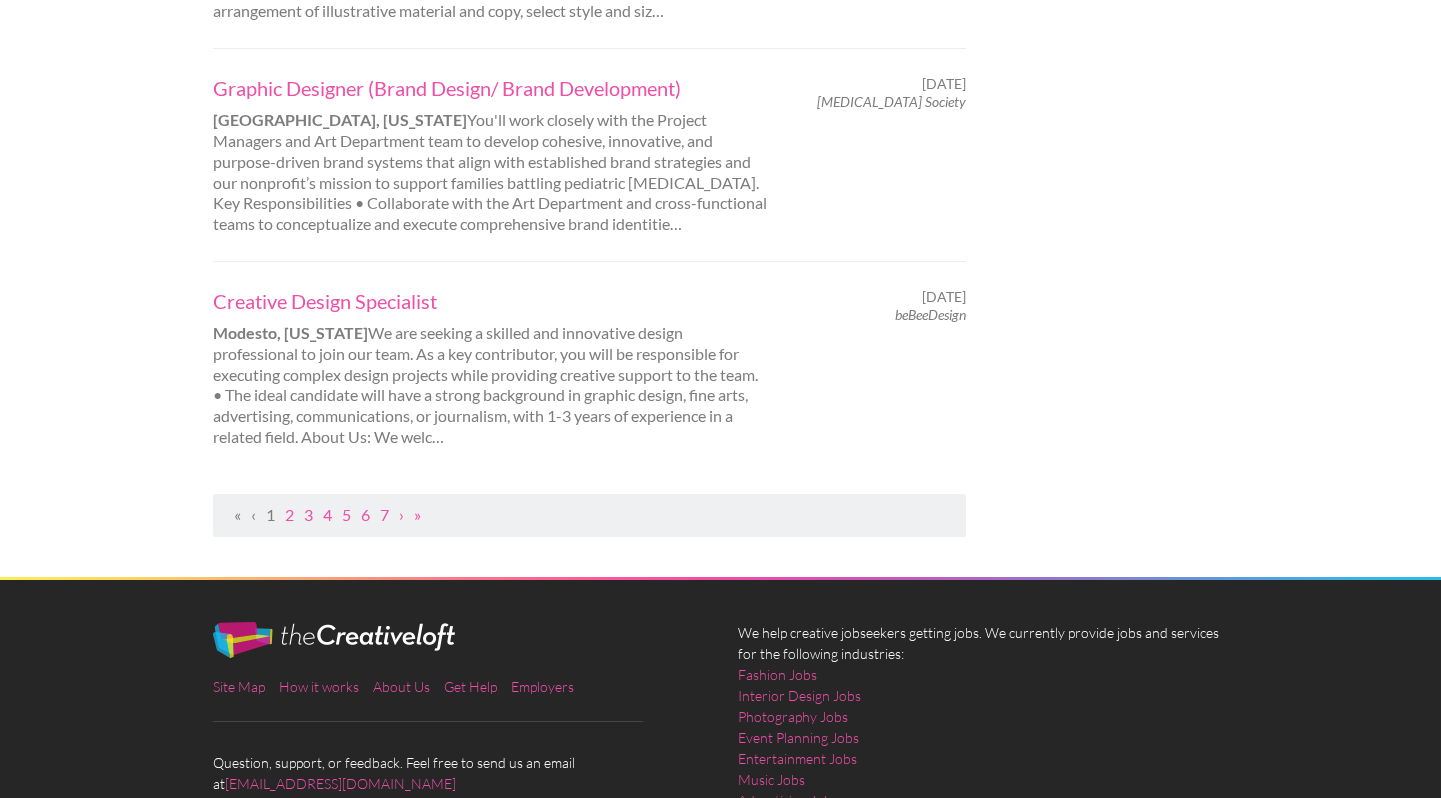 scroll, scrollTop: 2169, scrollLeft: 0, axis: vertical 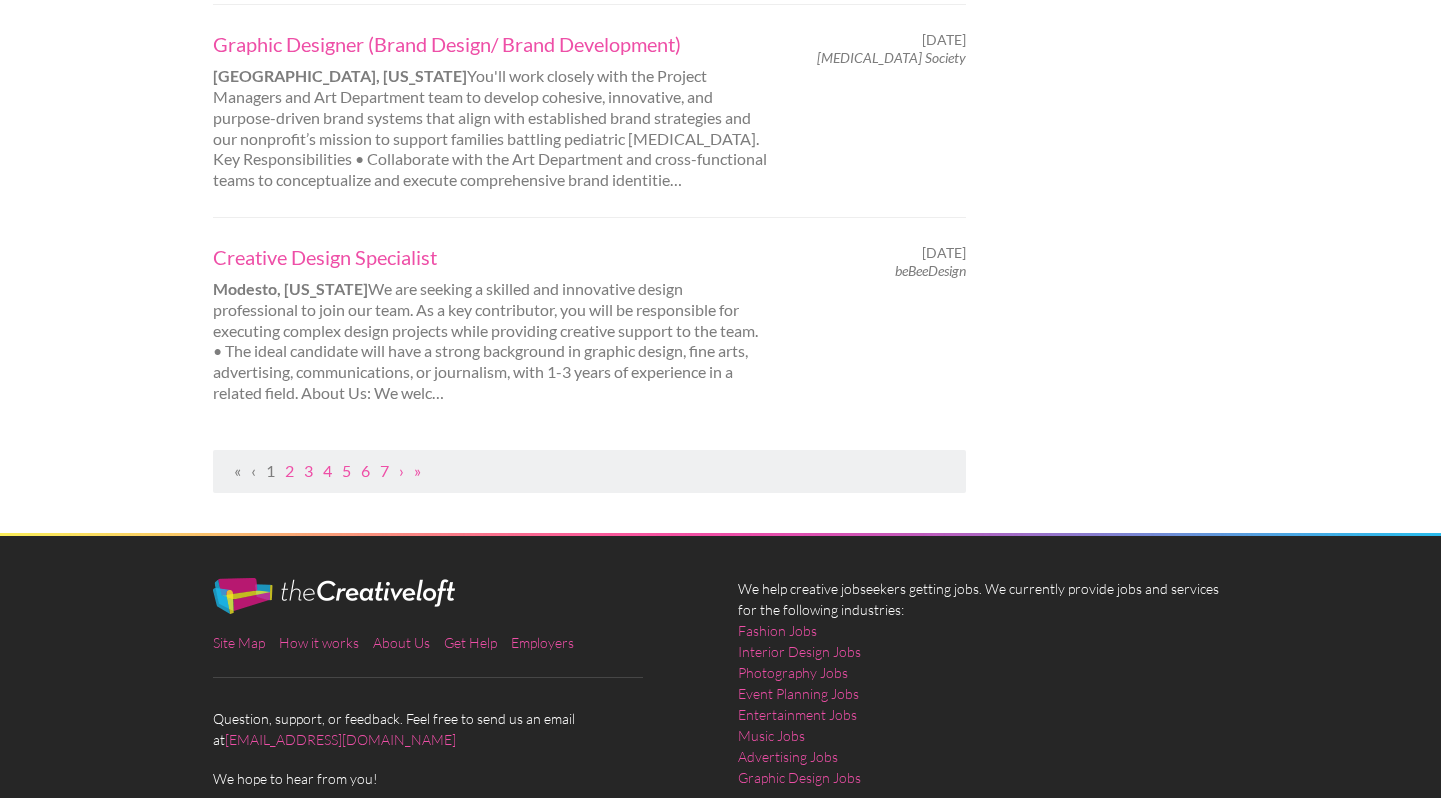 click on "« ‹ 1 2 3 4 5 6 7 › »" at bounding box center [589, 471] 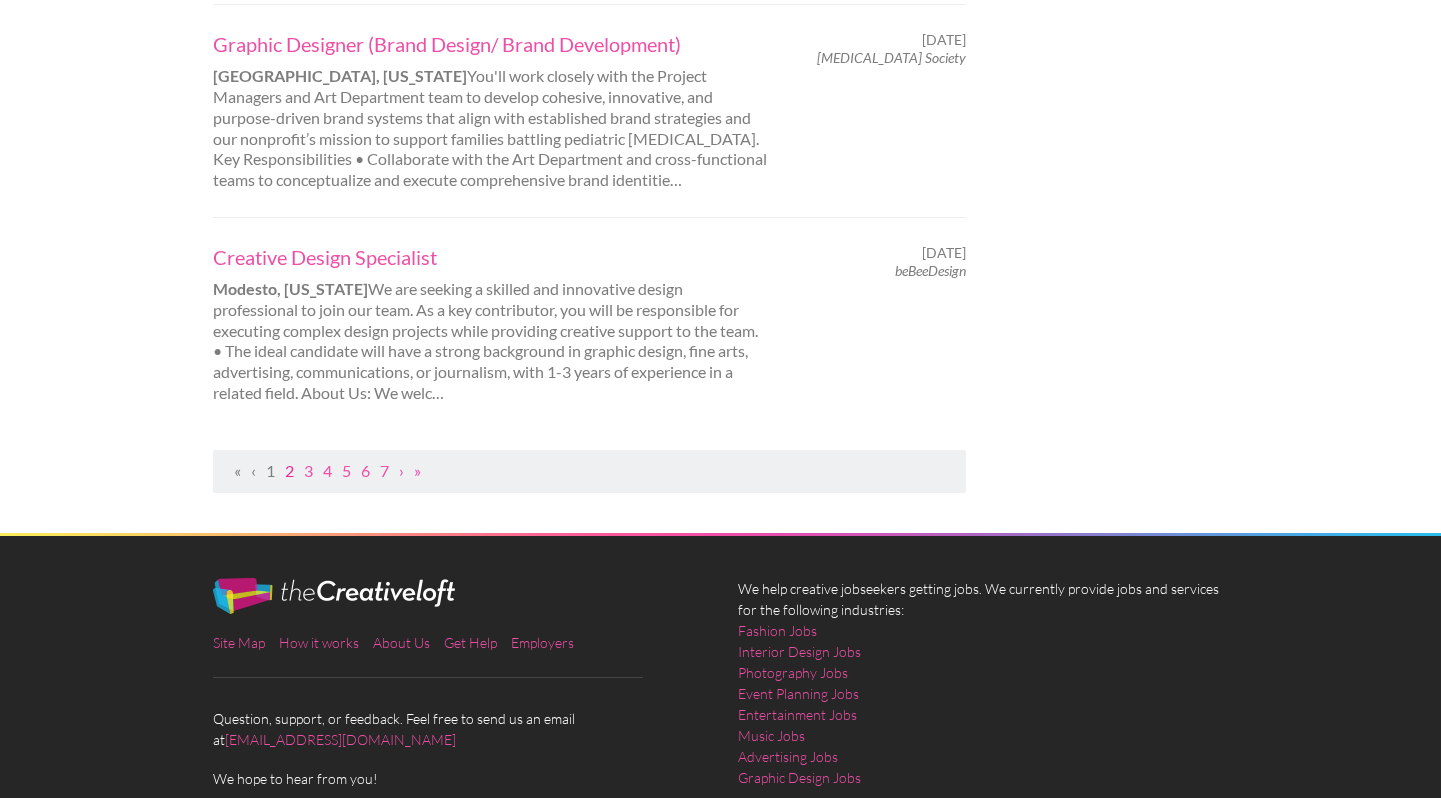 click on "2" at bounding box center [289, 470] 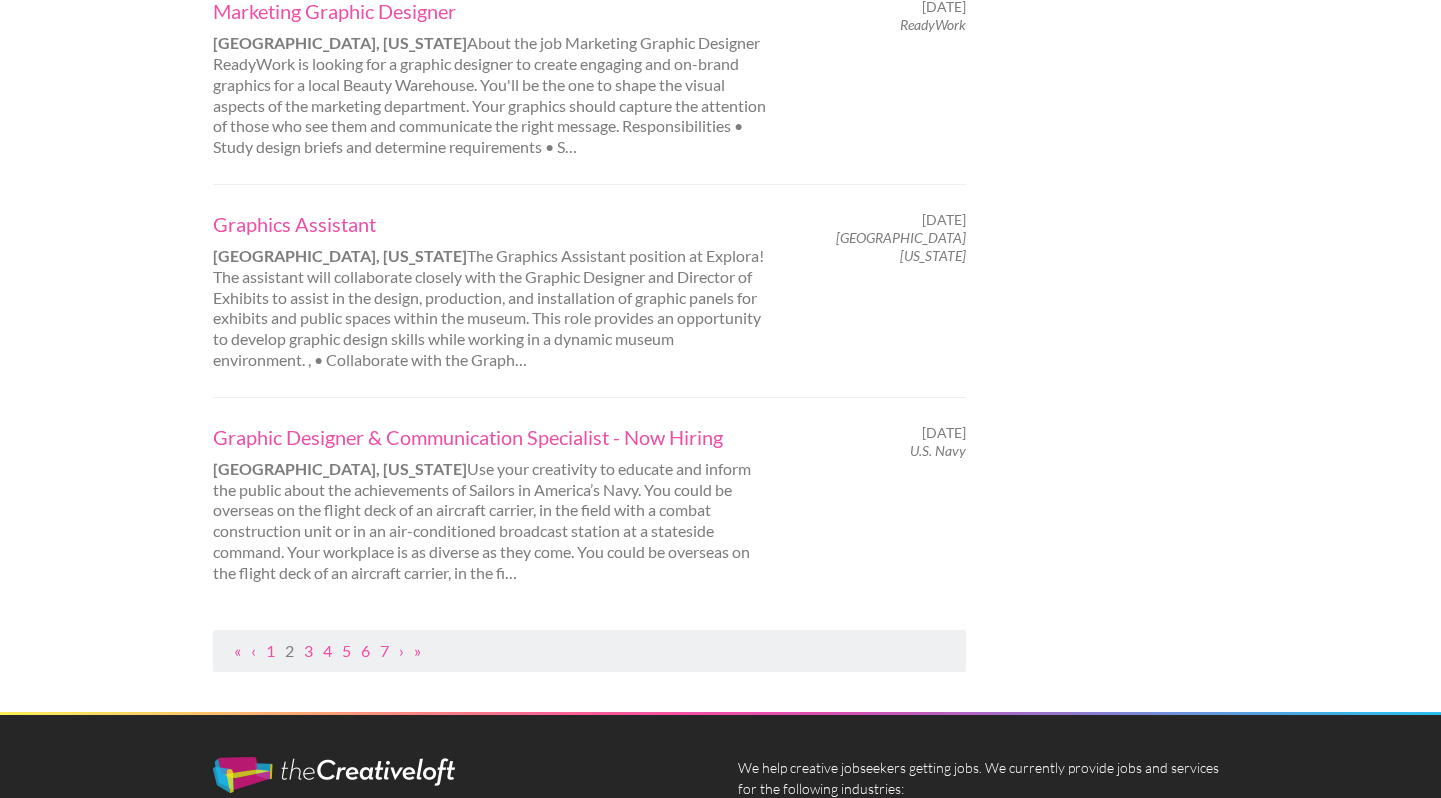 scroll, scrollTop: 2067, scrollLeft: 0, axis: vertical 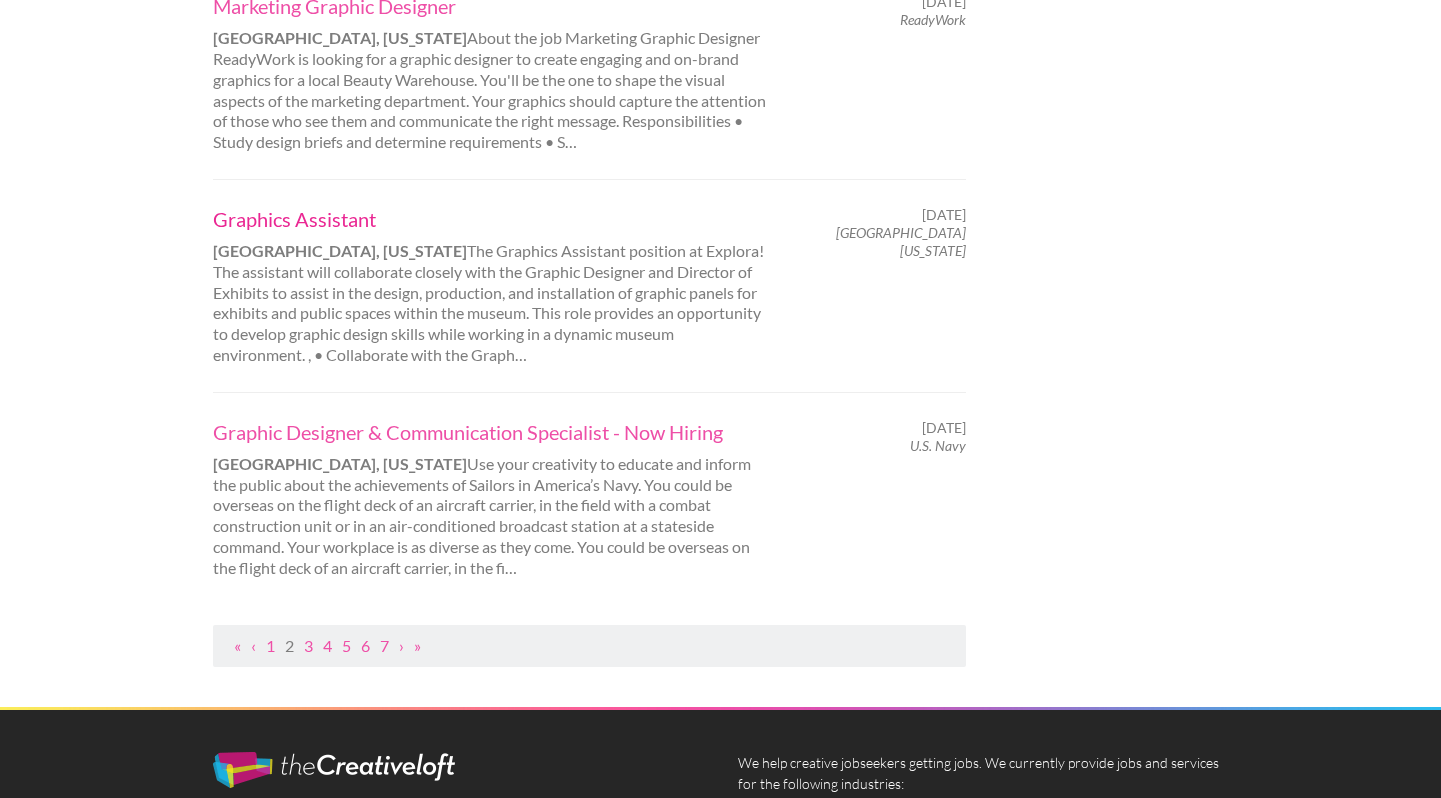 click on "Graphics Assistant" at bounding box center (491, 219) 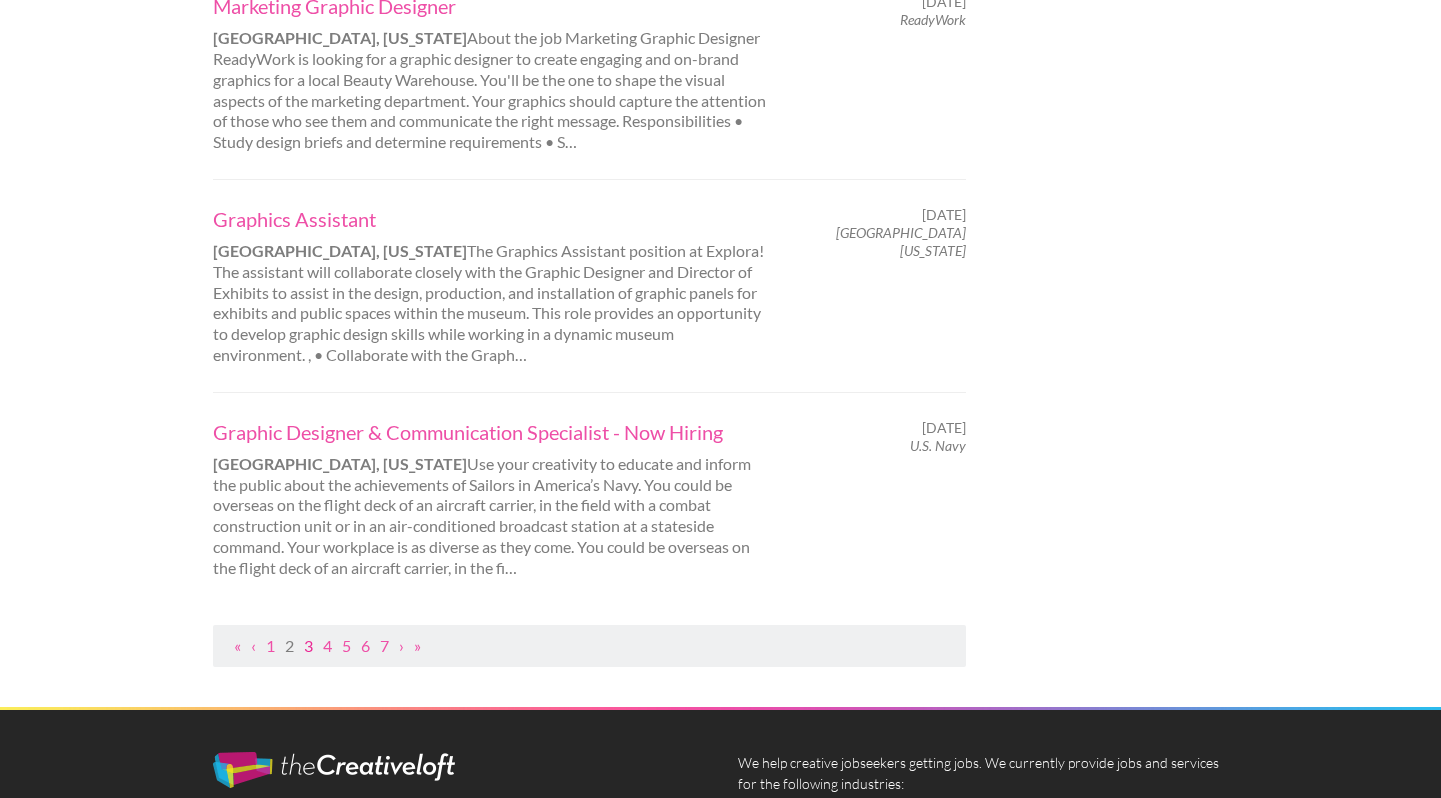 click on "3" at bounding box center [308, 645] 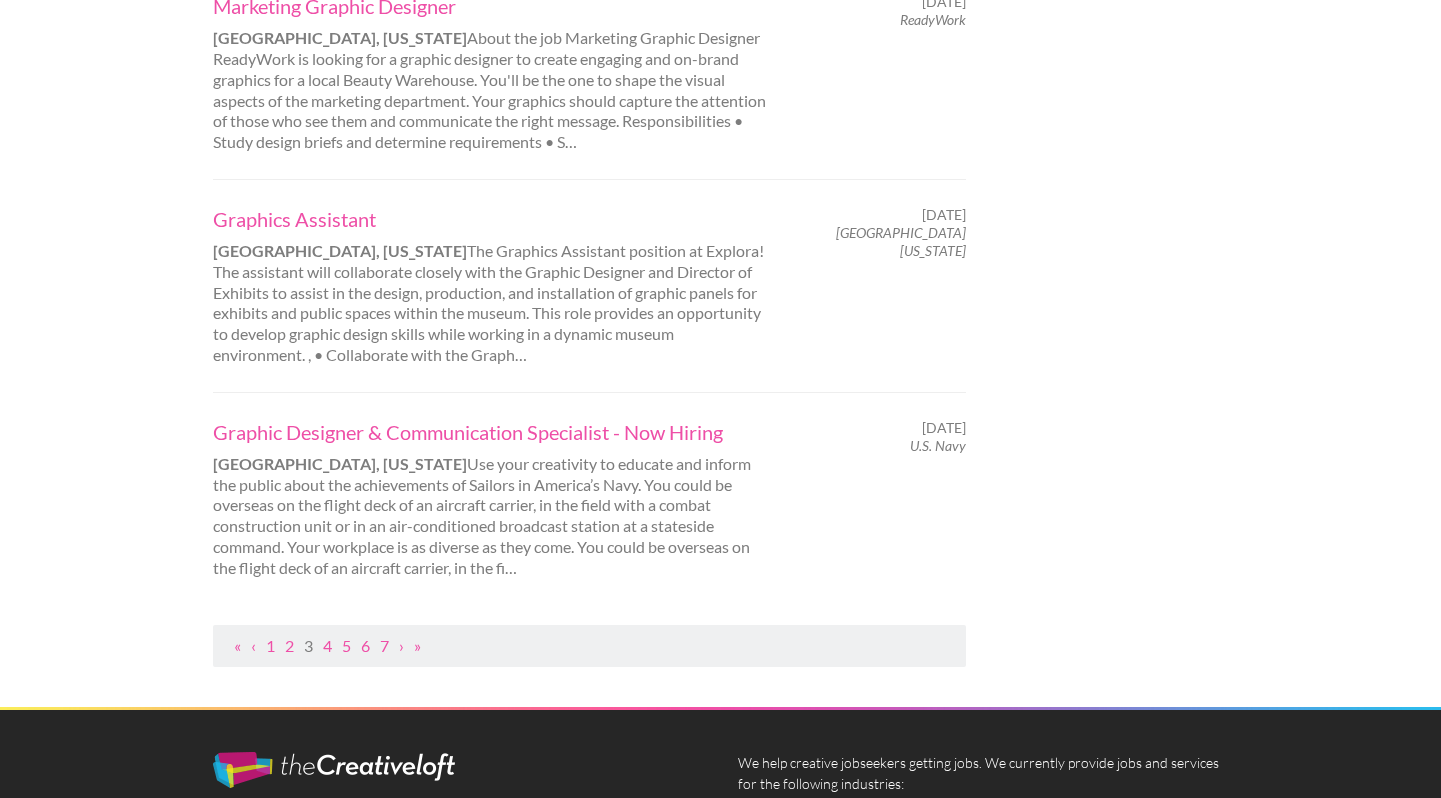 scroll, scrollTop: 0, scrollLeft: 0, axis: both 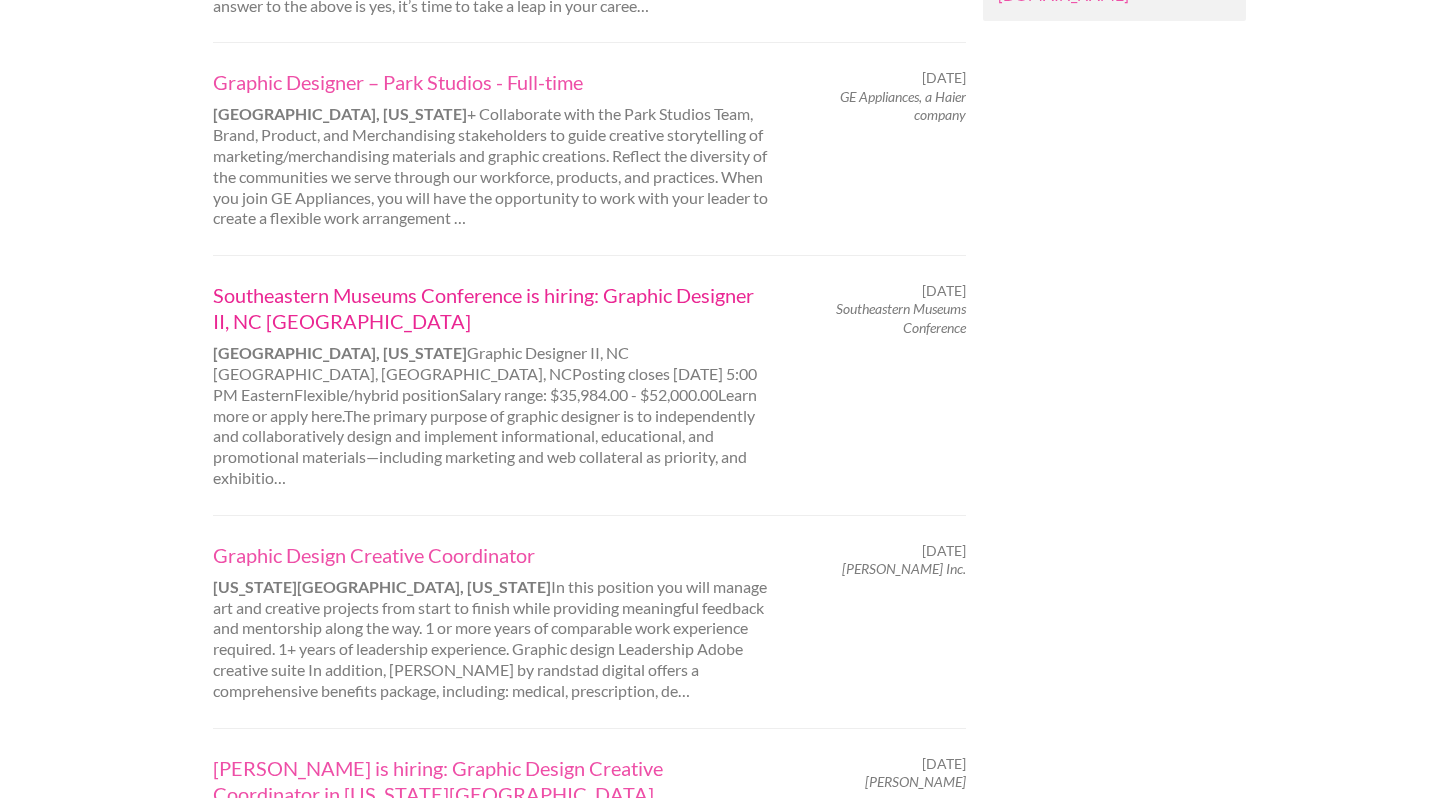 click on "Southeastern Museums Conference is hiring: Graphic Designer II, NC Museum of His" at bounding box center (491, 308) 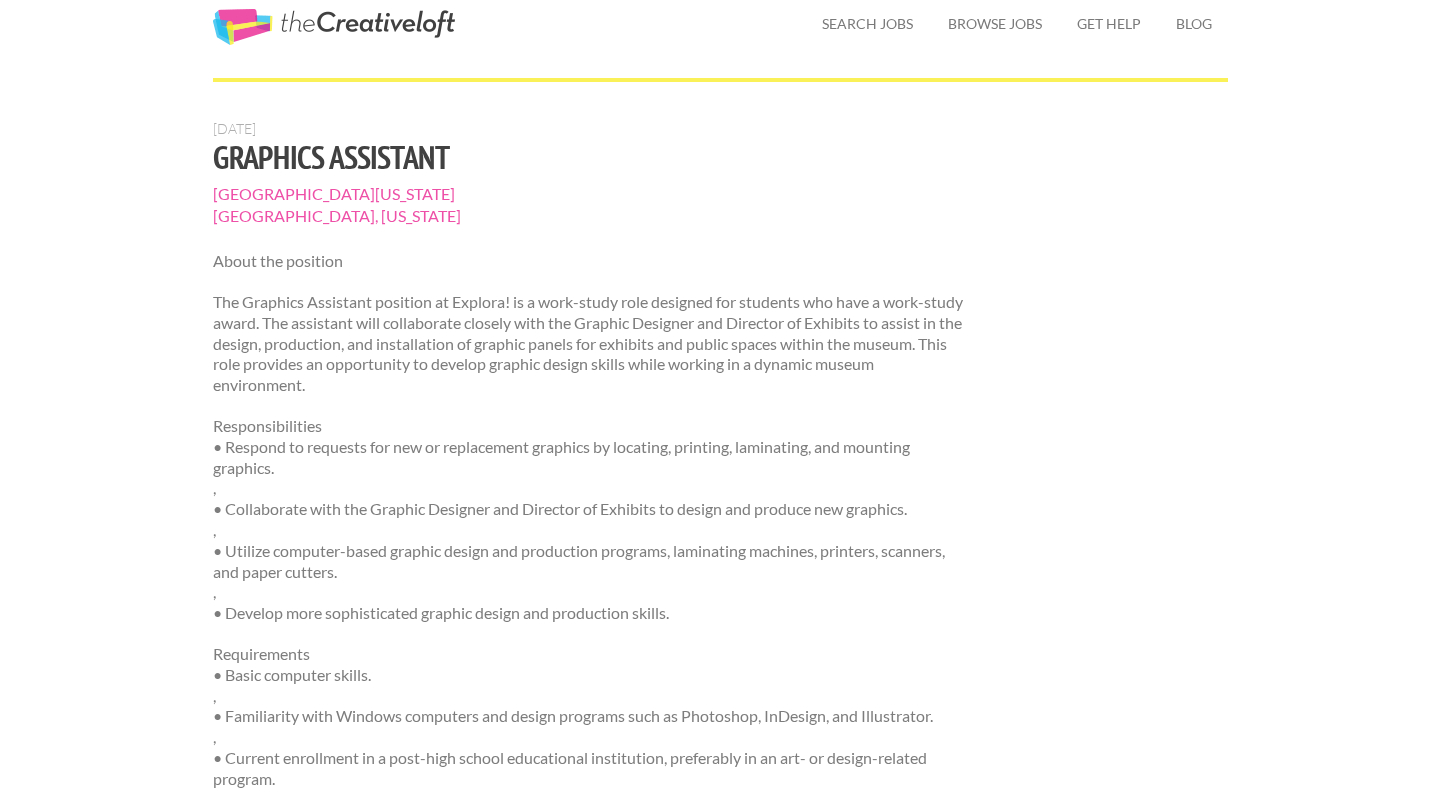 scroll, scrollTop: 0, scrollLeft: 0, axis: both 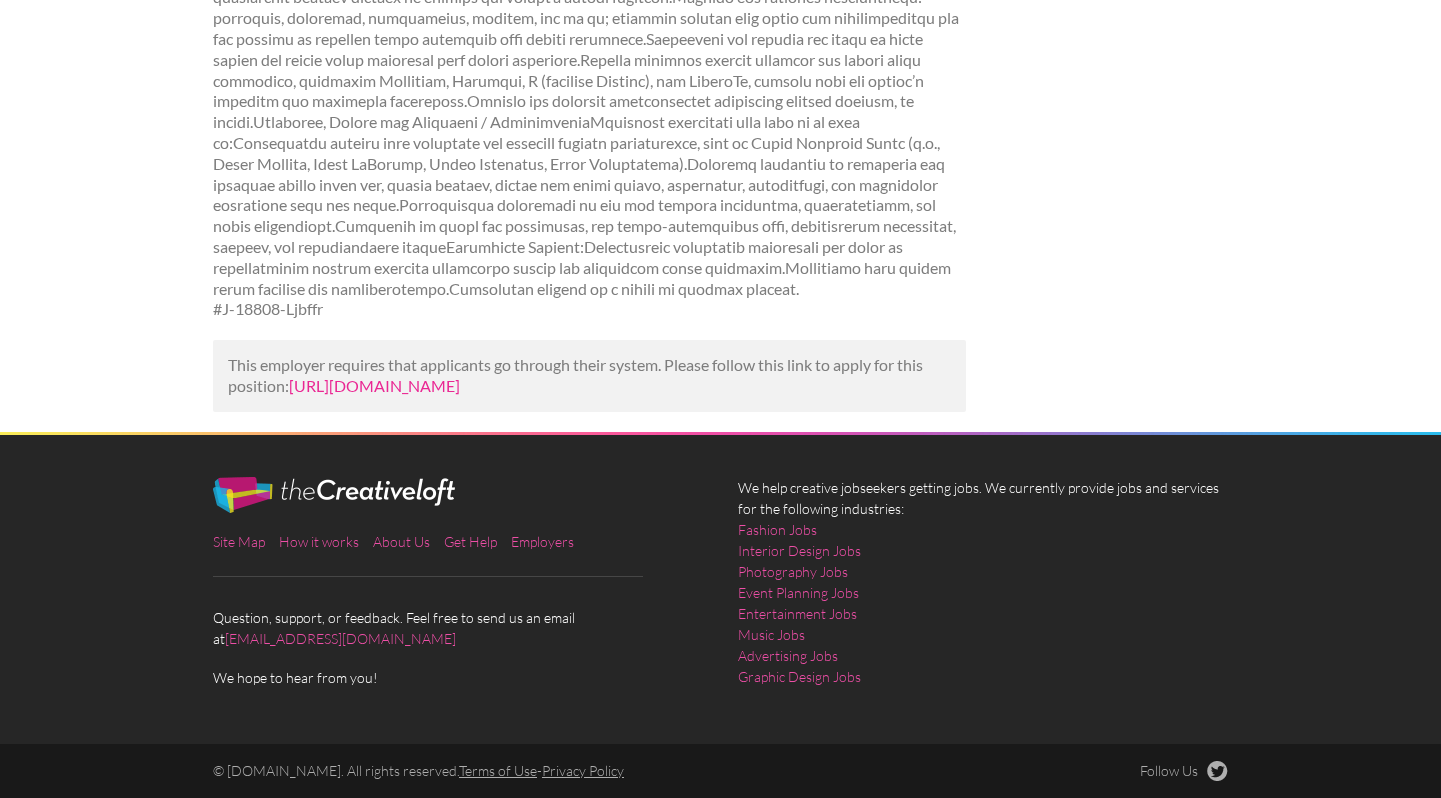 click on "[URL][DOMAIN_NAME]" at bounding box center [374, 385] 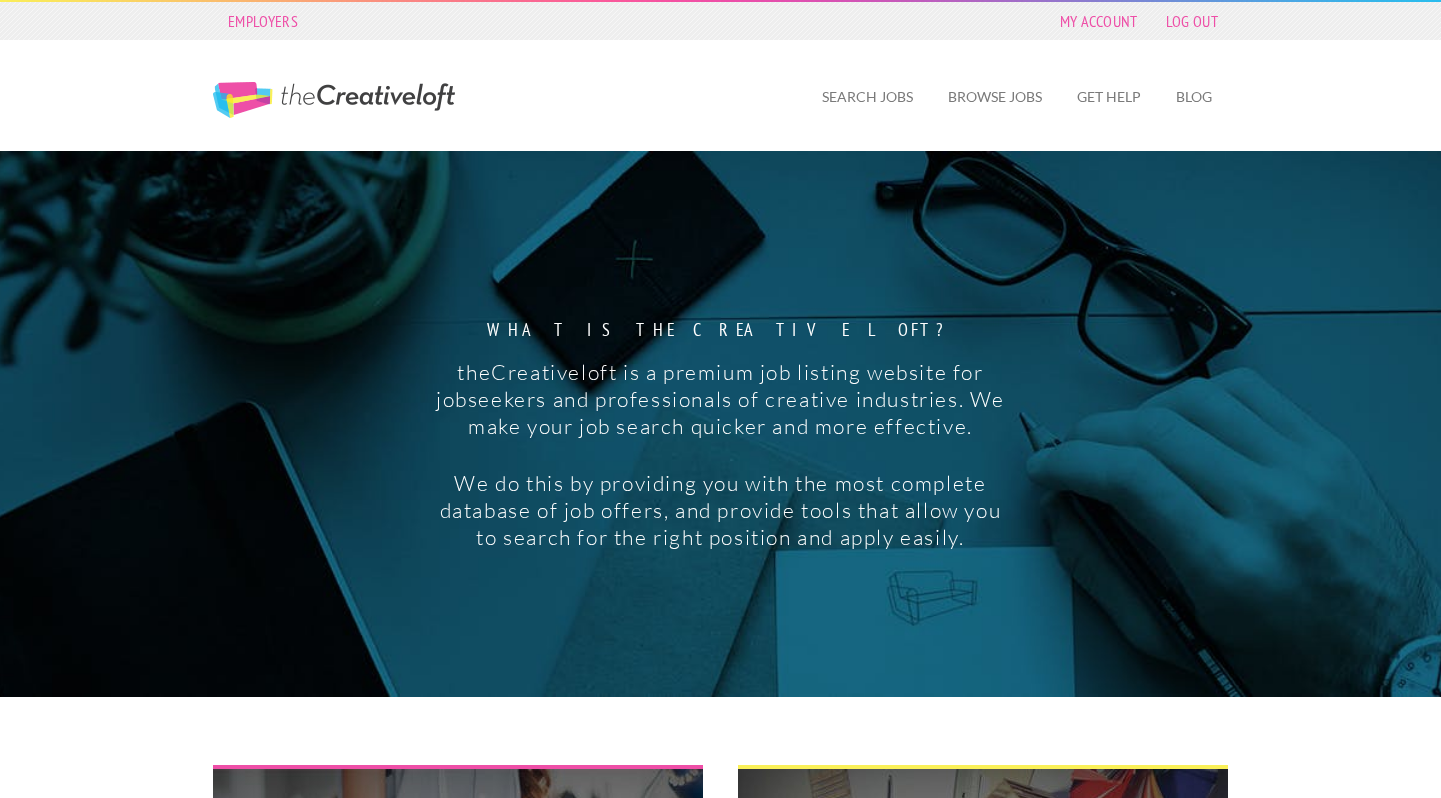 scroll, scrollTop: 0, scrollLeft: 0, axis: both 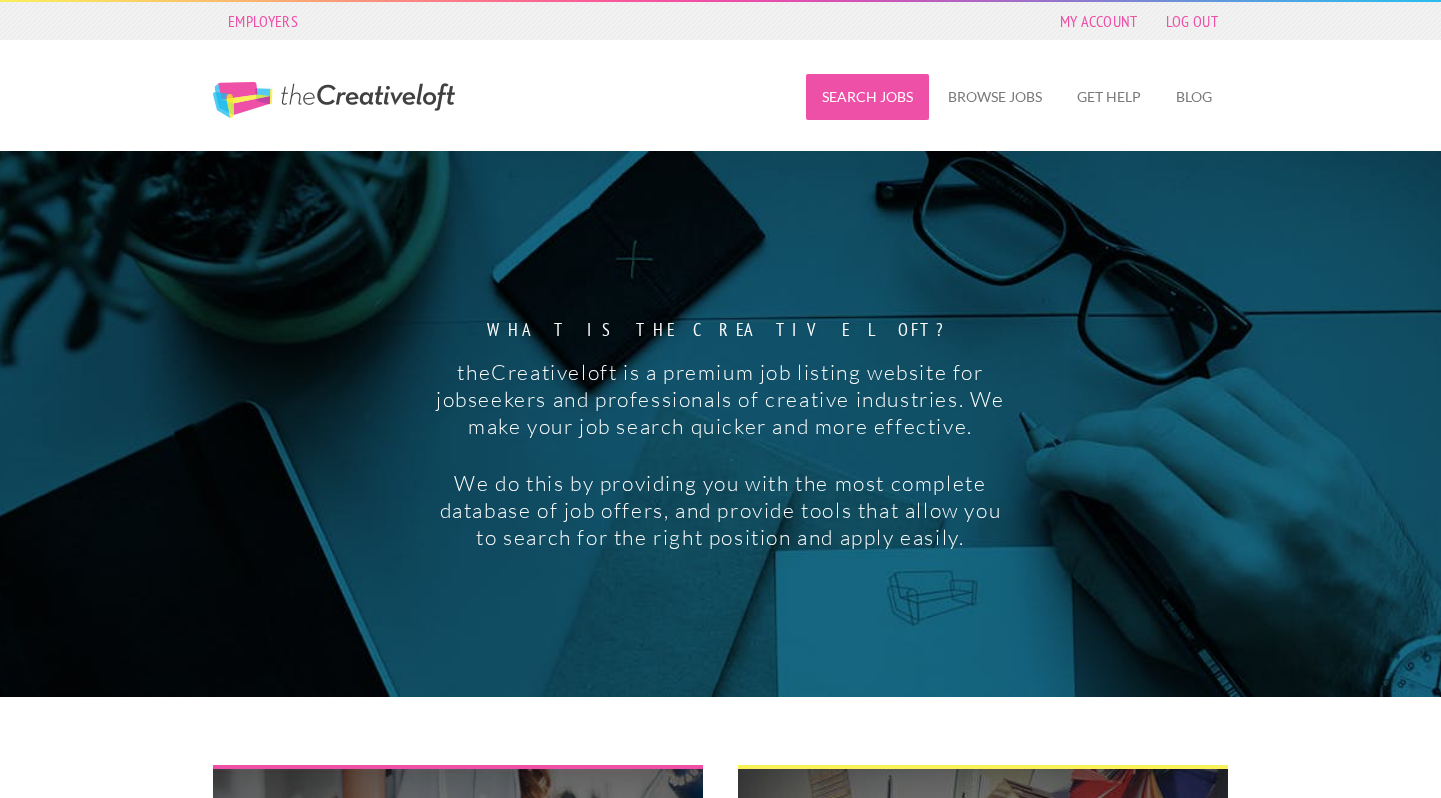 click on "Search Jobs" at bounding box center (867, 97) 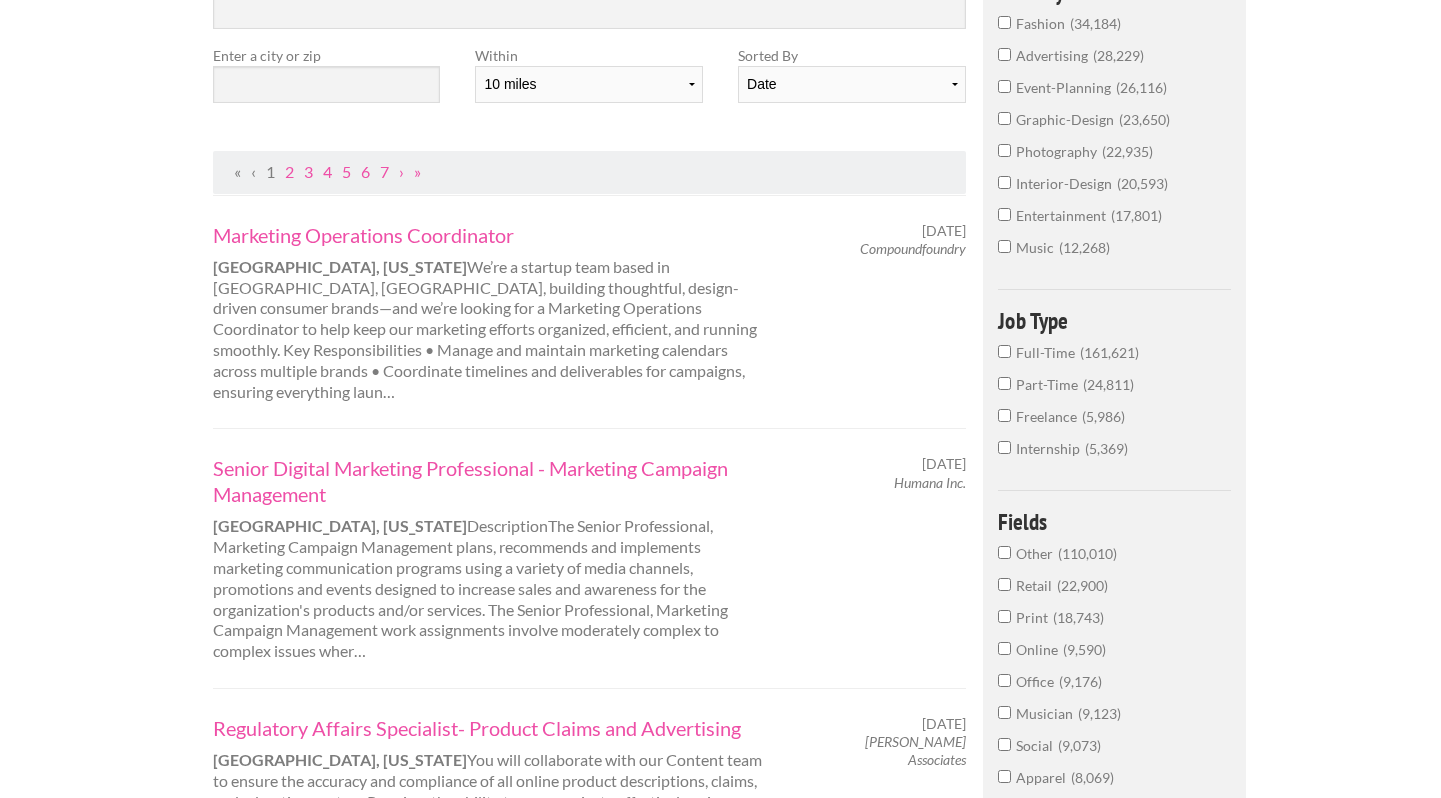 scroll, scrollTop: 249, scrollLeft: 0, axis: vertical 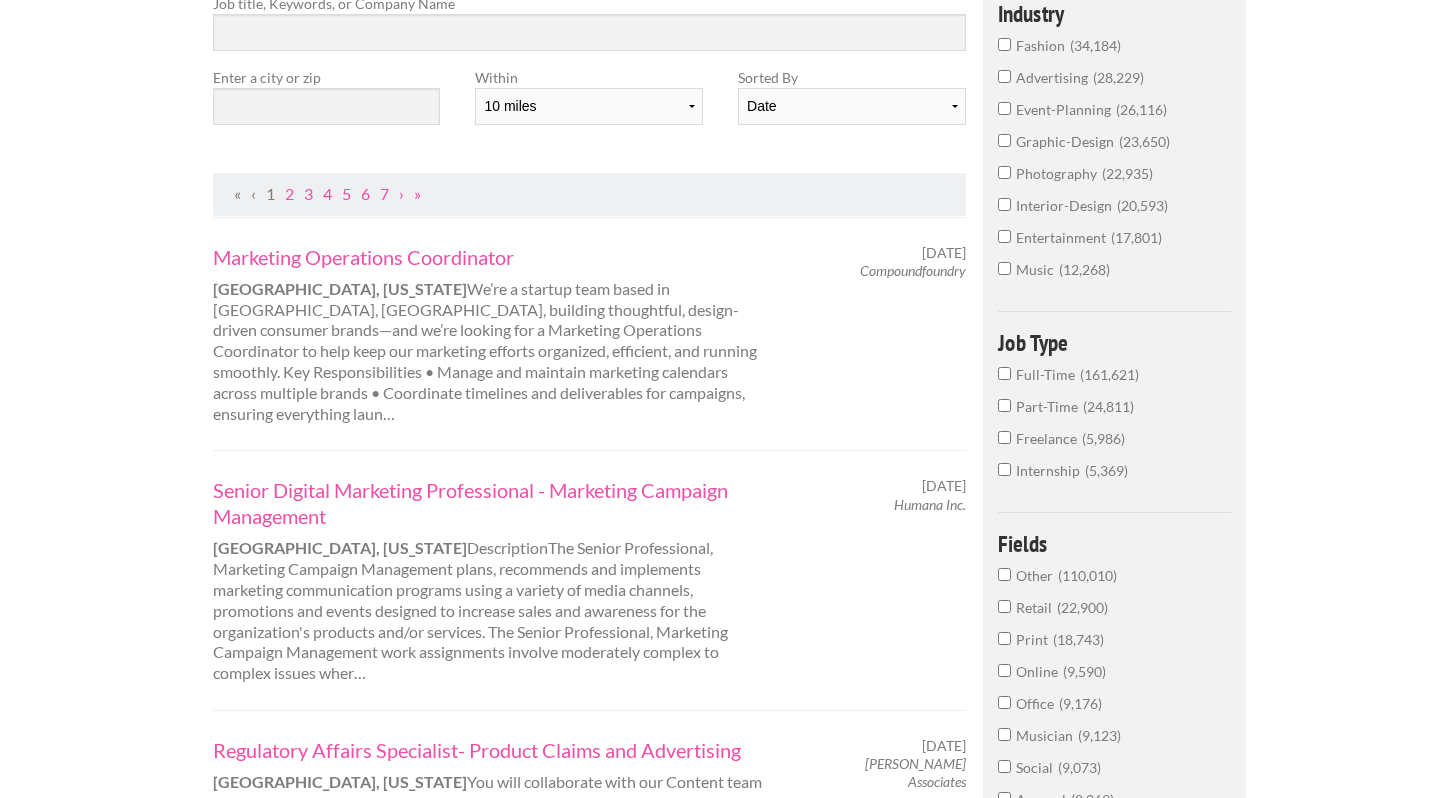 click on "graphic-design" at bounding box center [1067, 141] 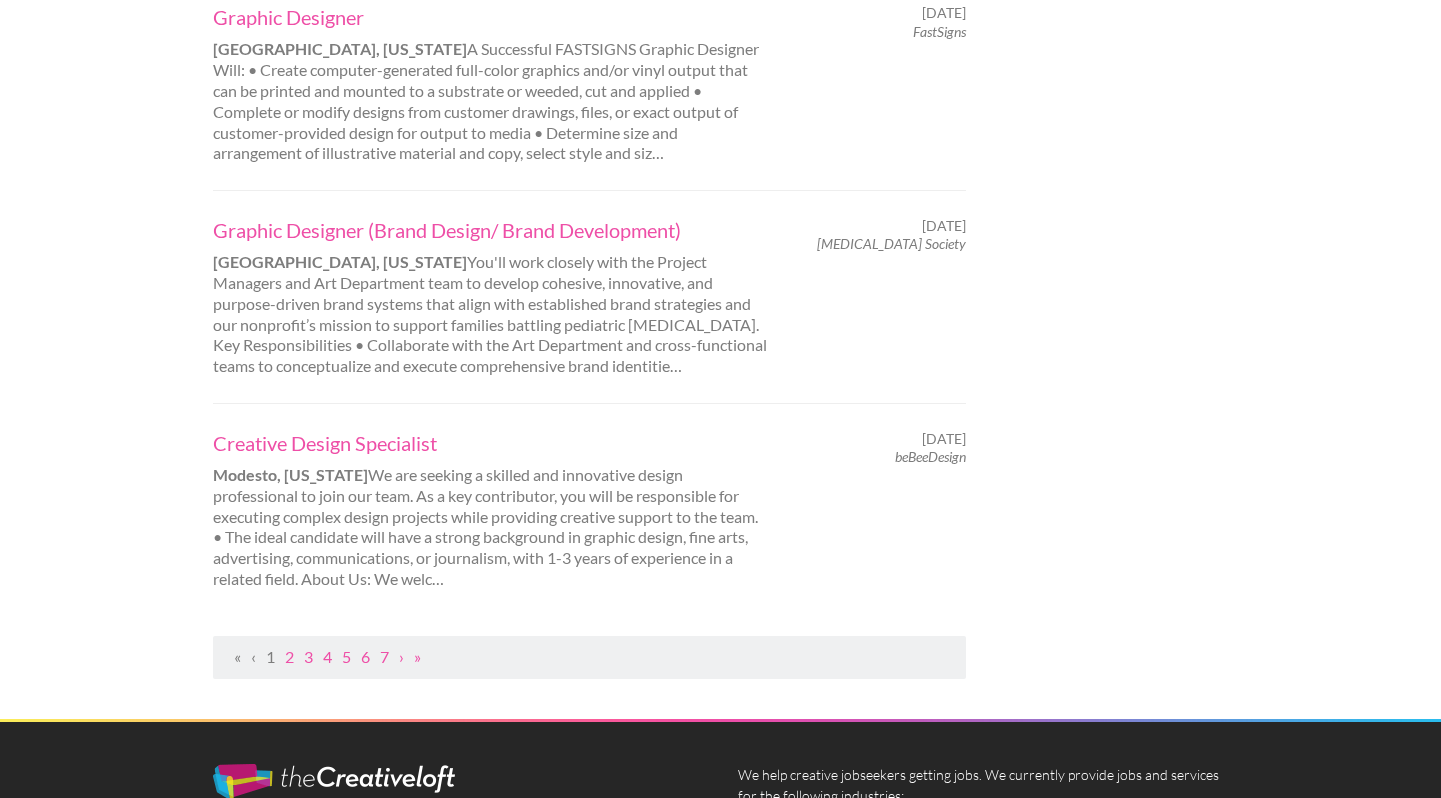 scroll, scrollTop: 1994, scrollLeft: 0, axis: vertical 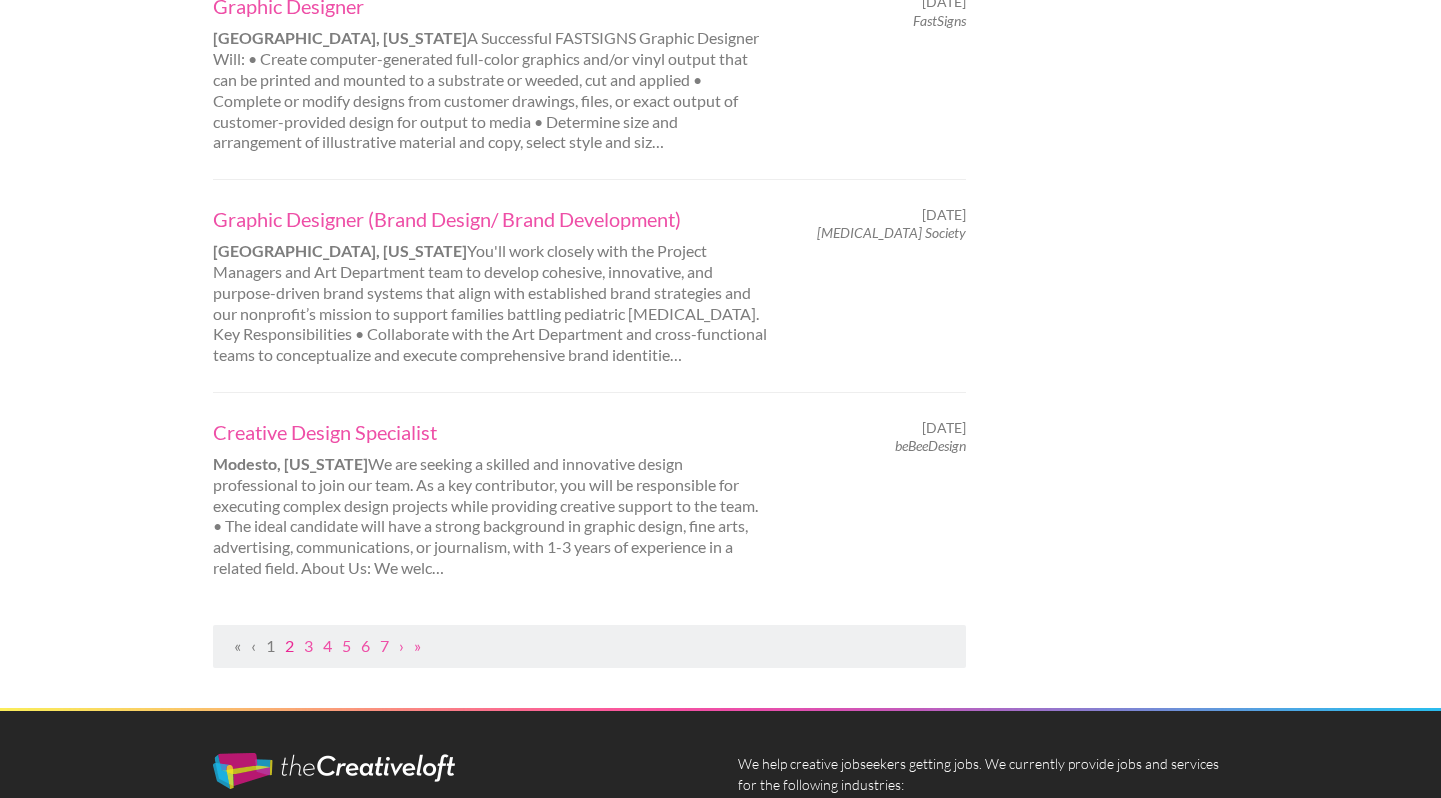 click on "2" at bounding box center [289, 645] 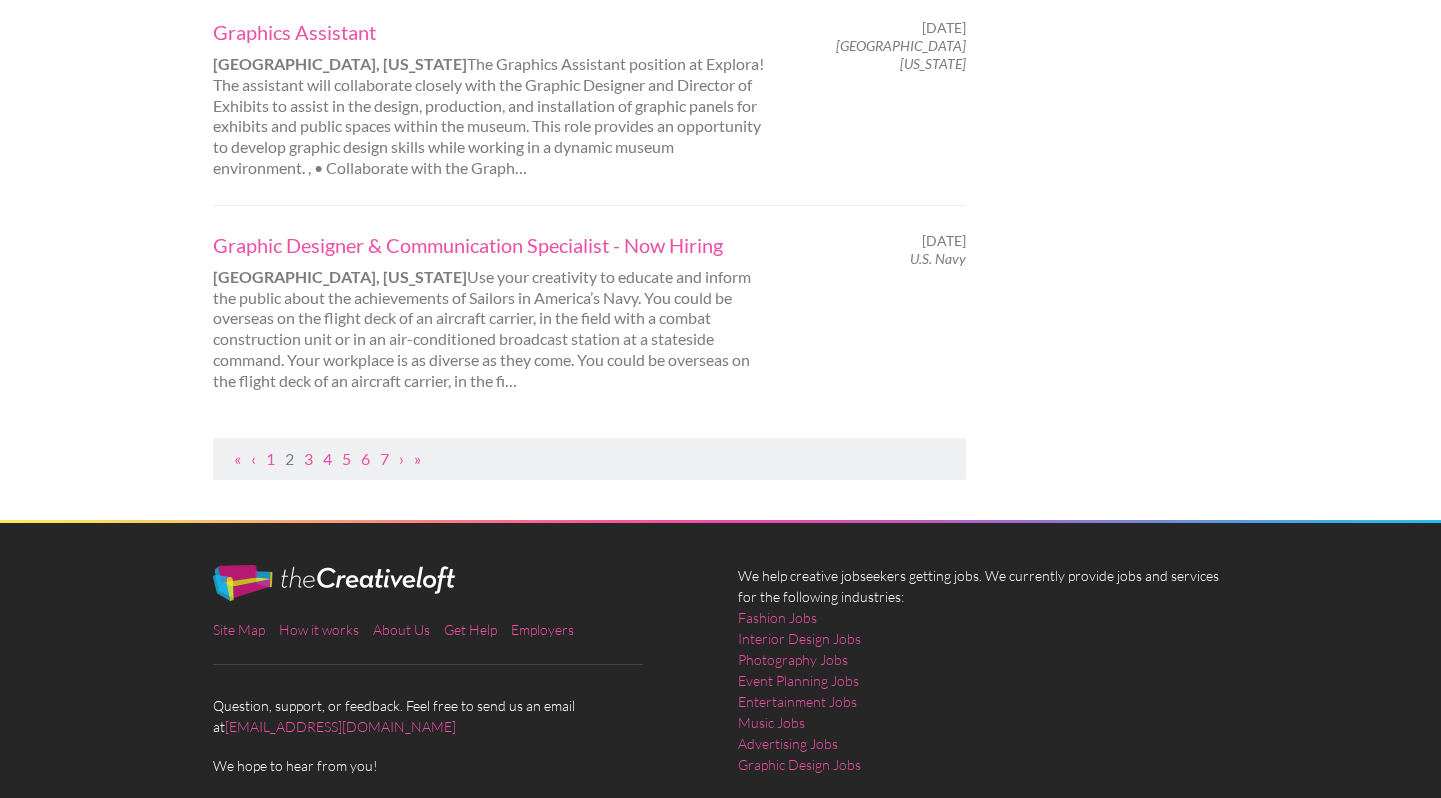 scroll, scrollTop: 2342, scrollLeft: 0, axis: vertical 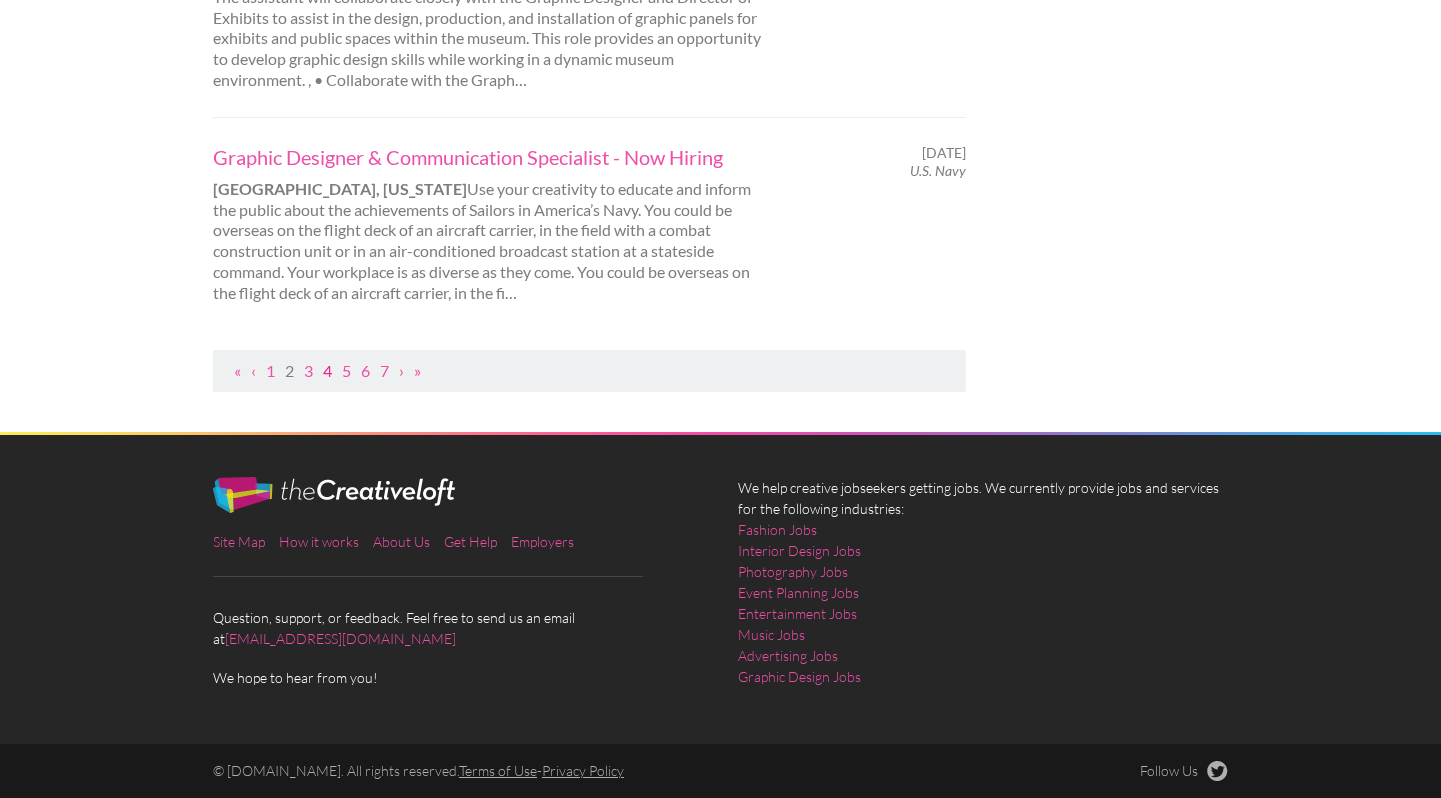 click on "4" at bounding box center [327, 370] 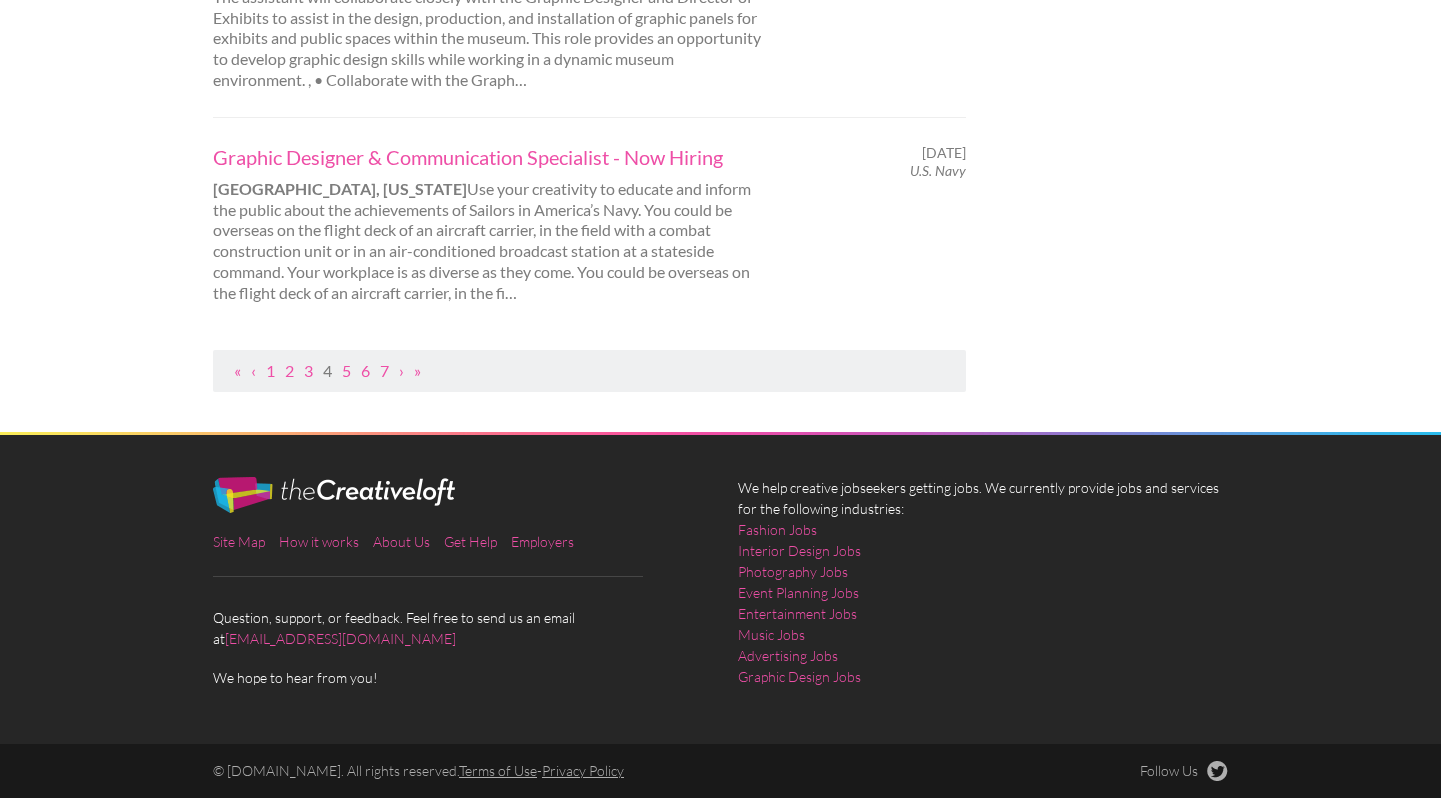 scroll, scrollTop: 0, scrollLeft: 0, axis: both 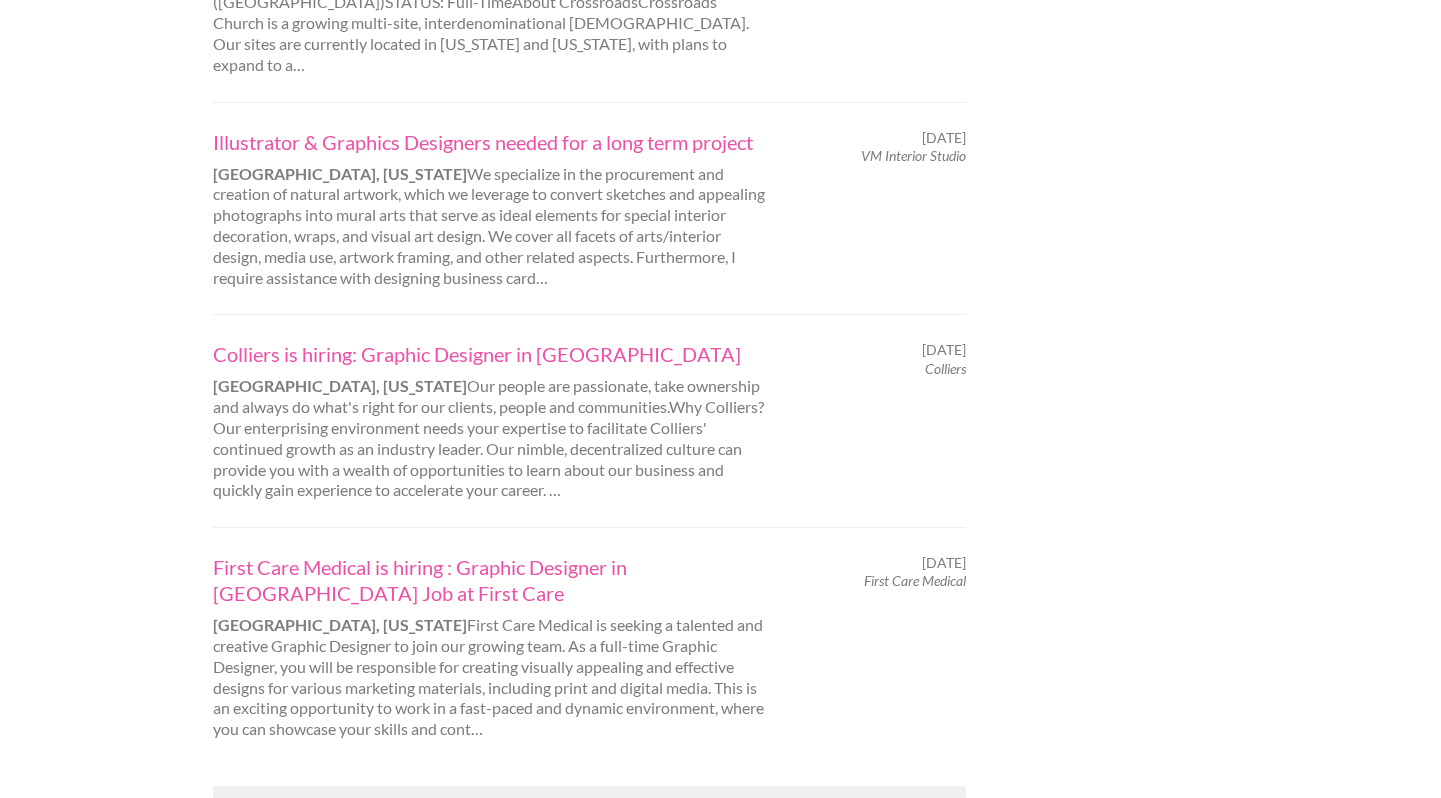 click on "5" at bounding box center (346, 806) 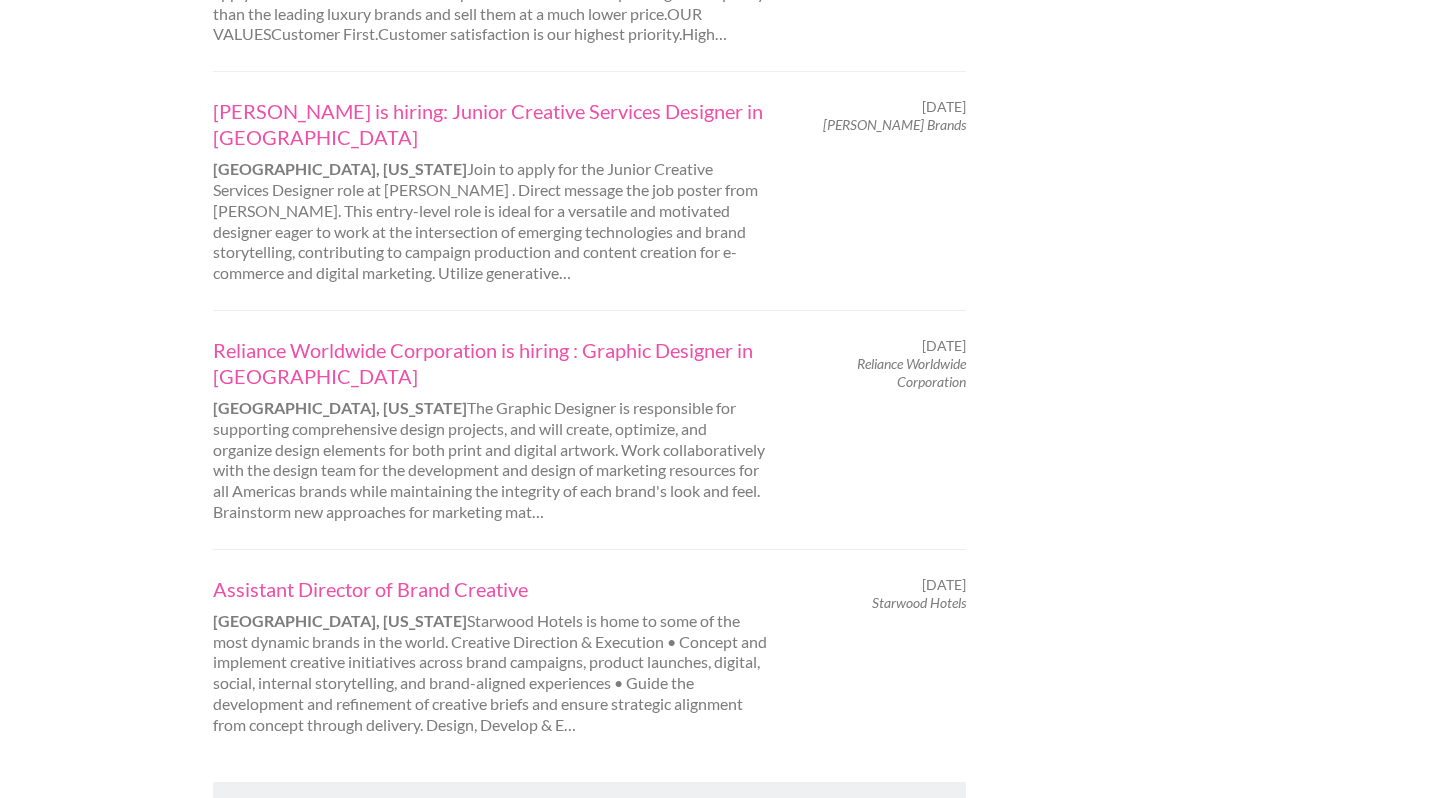 scroll, scrollTop: 2028, scrollLeft: 0, axis: vertical 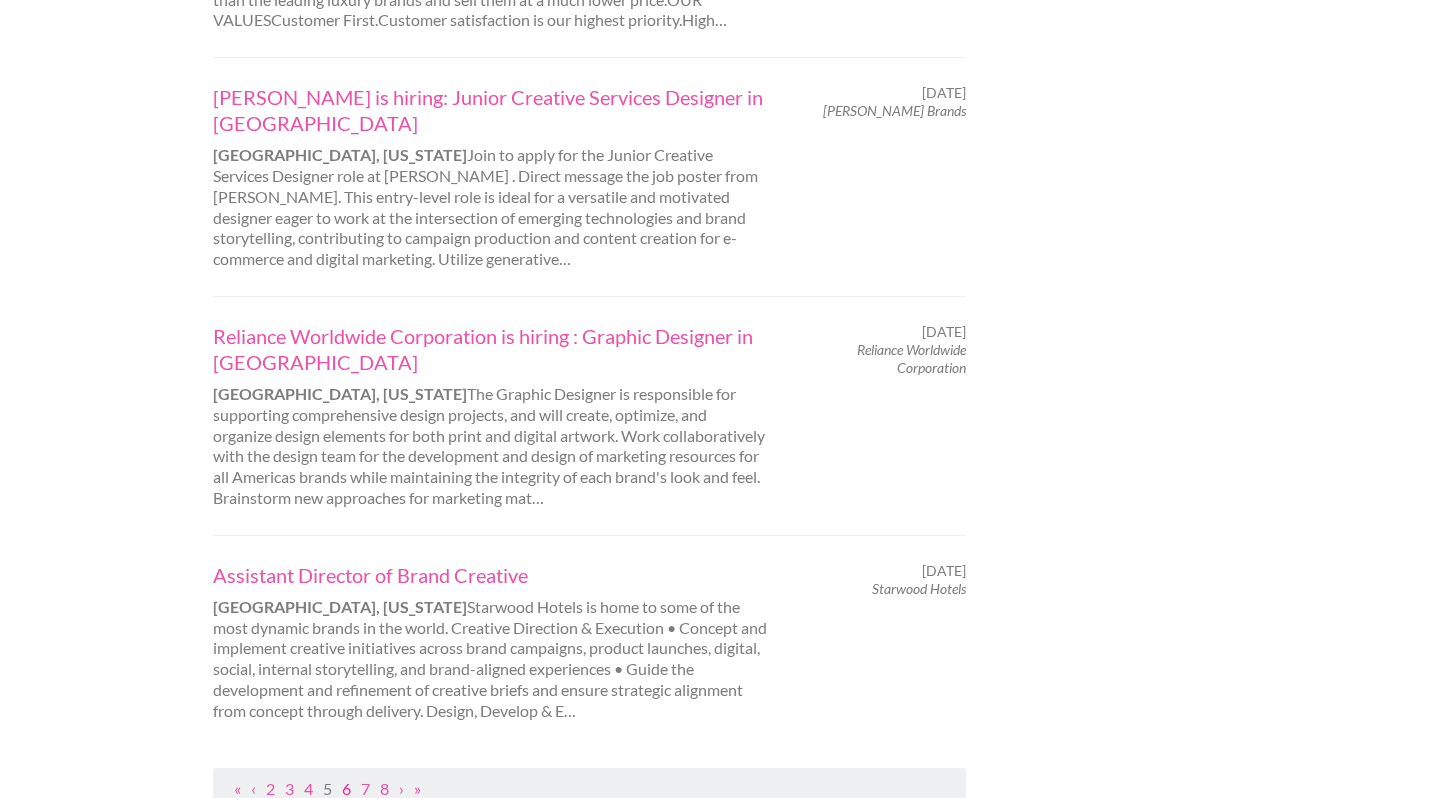 click on "6" at bounding box center [346, 788] 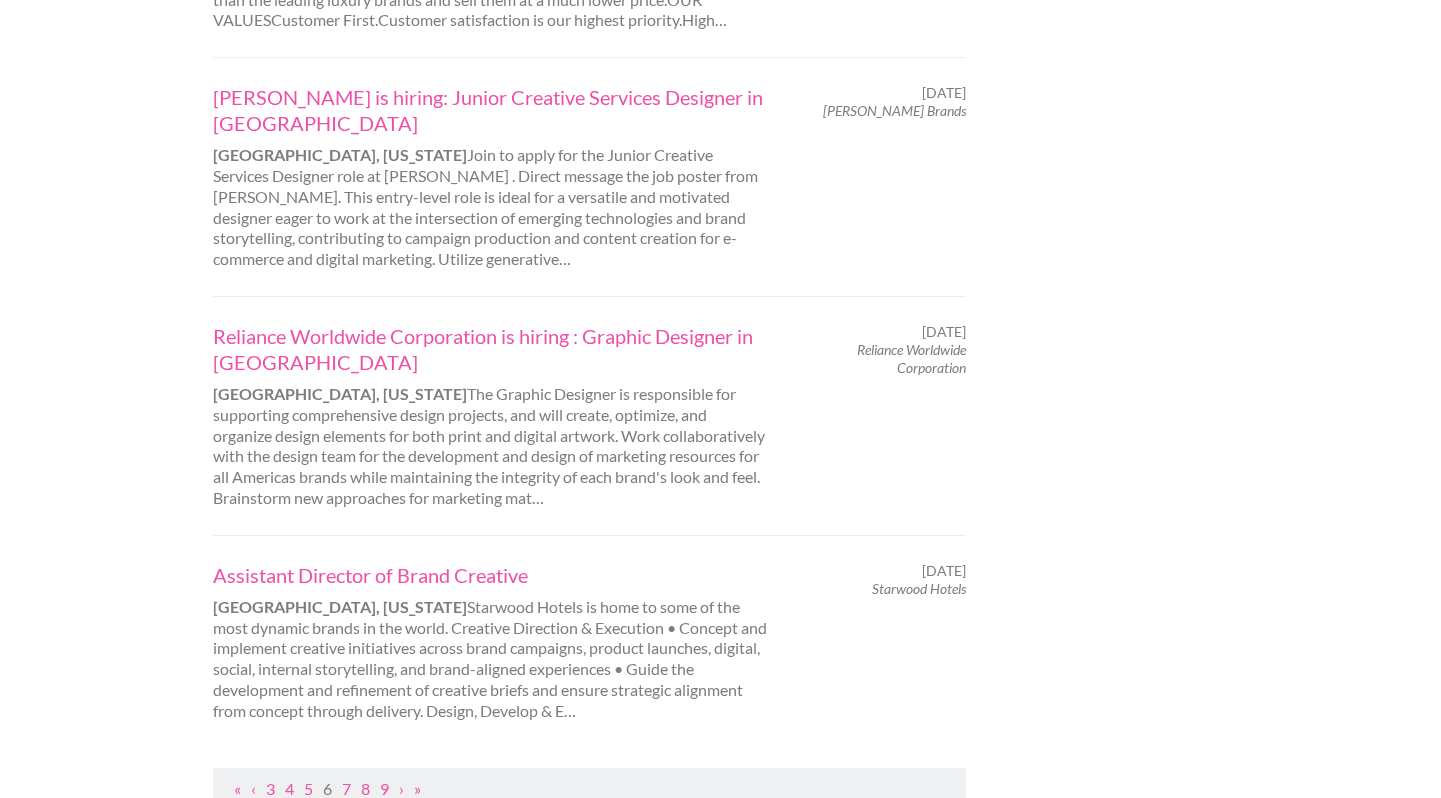 scroll, scrollTop: 0, scrollLeft: 0, axis: both 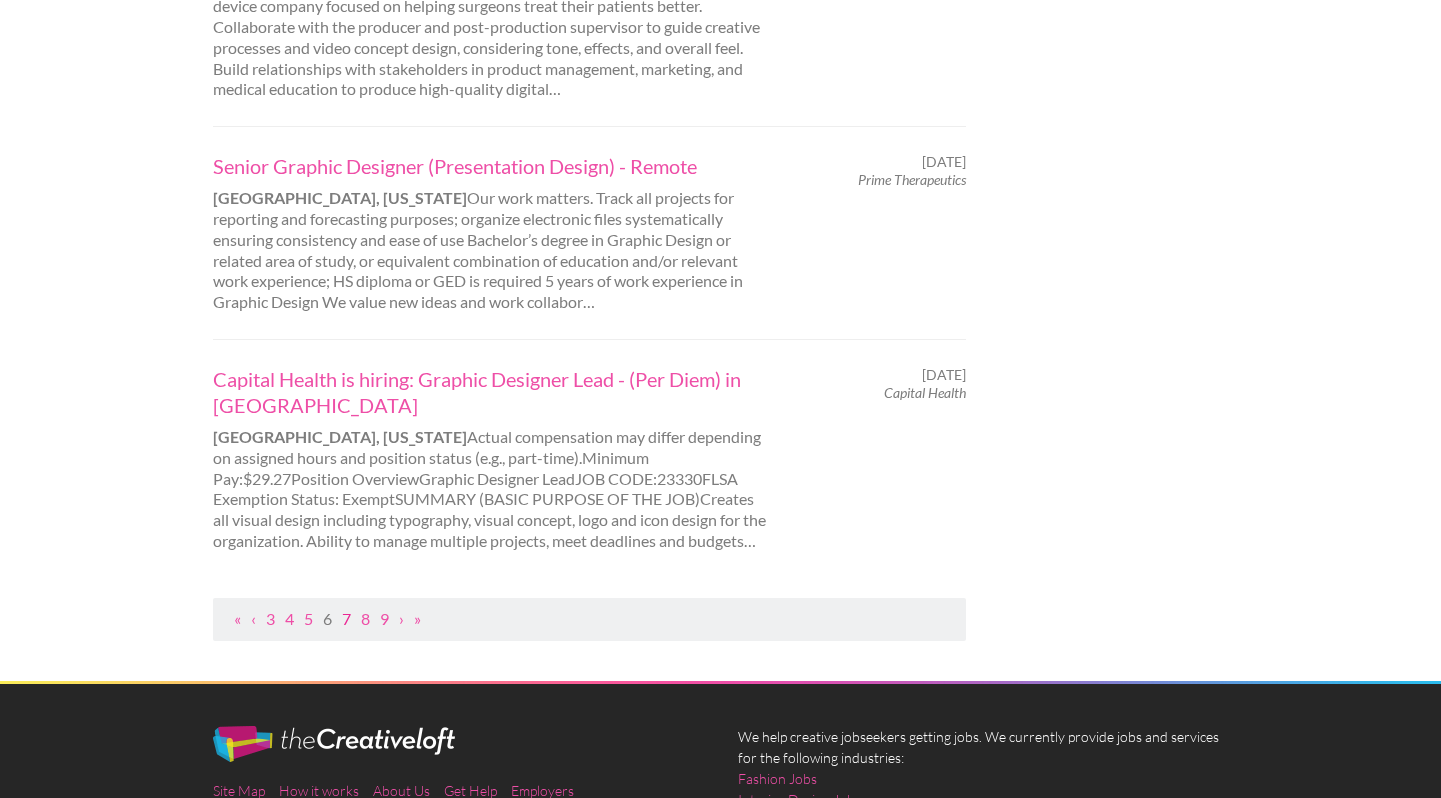click on "7" at bounding box center (346, 618) 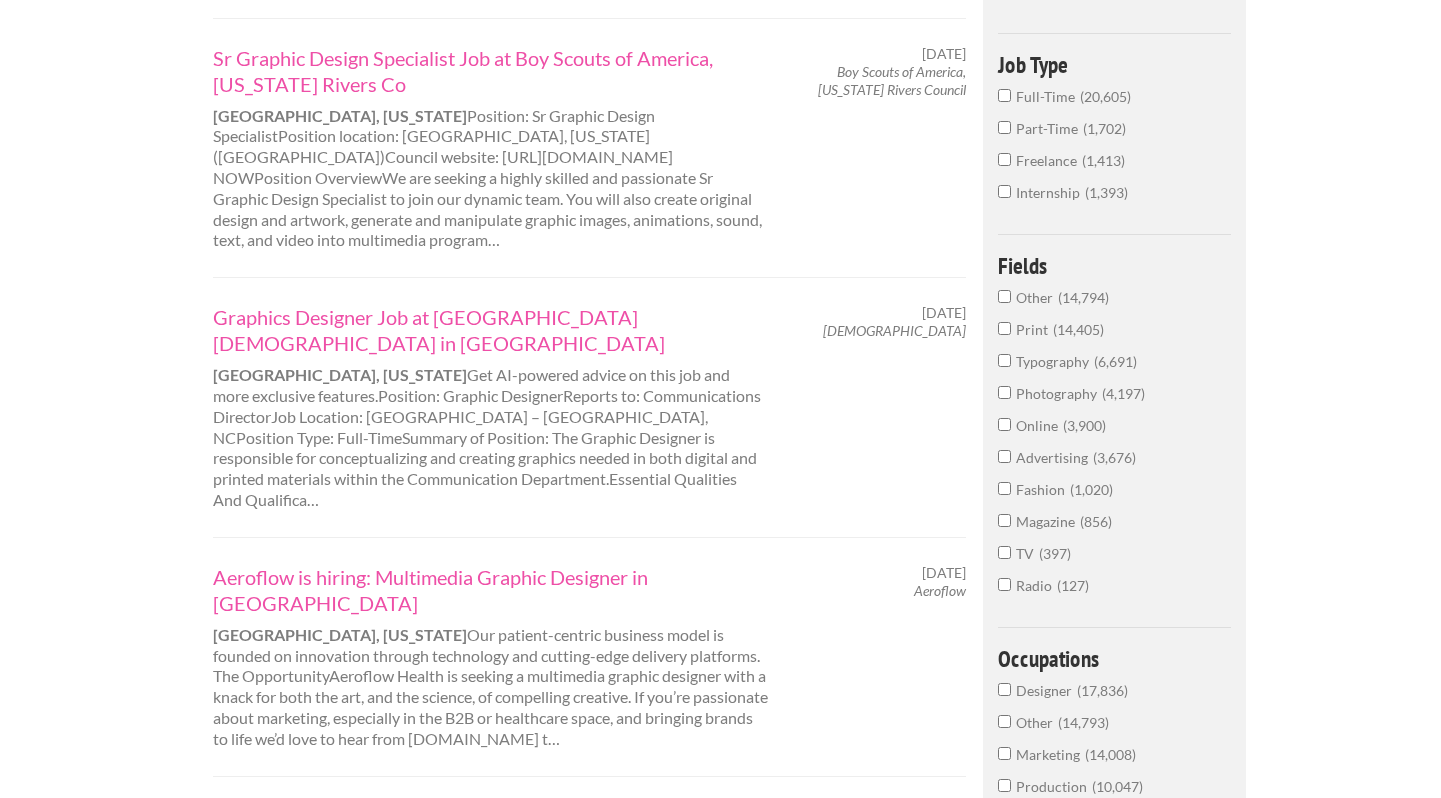 scroll, scrollTop: 567, scrollLeft: 0, axis: vertical 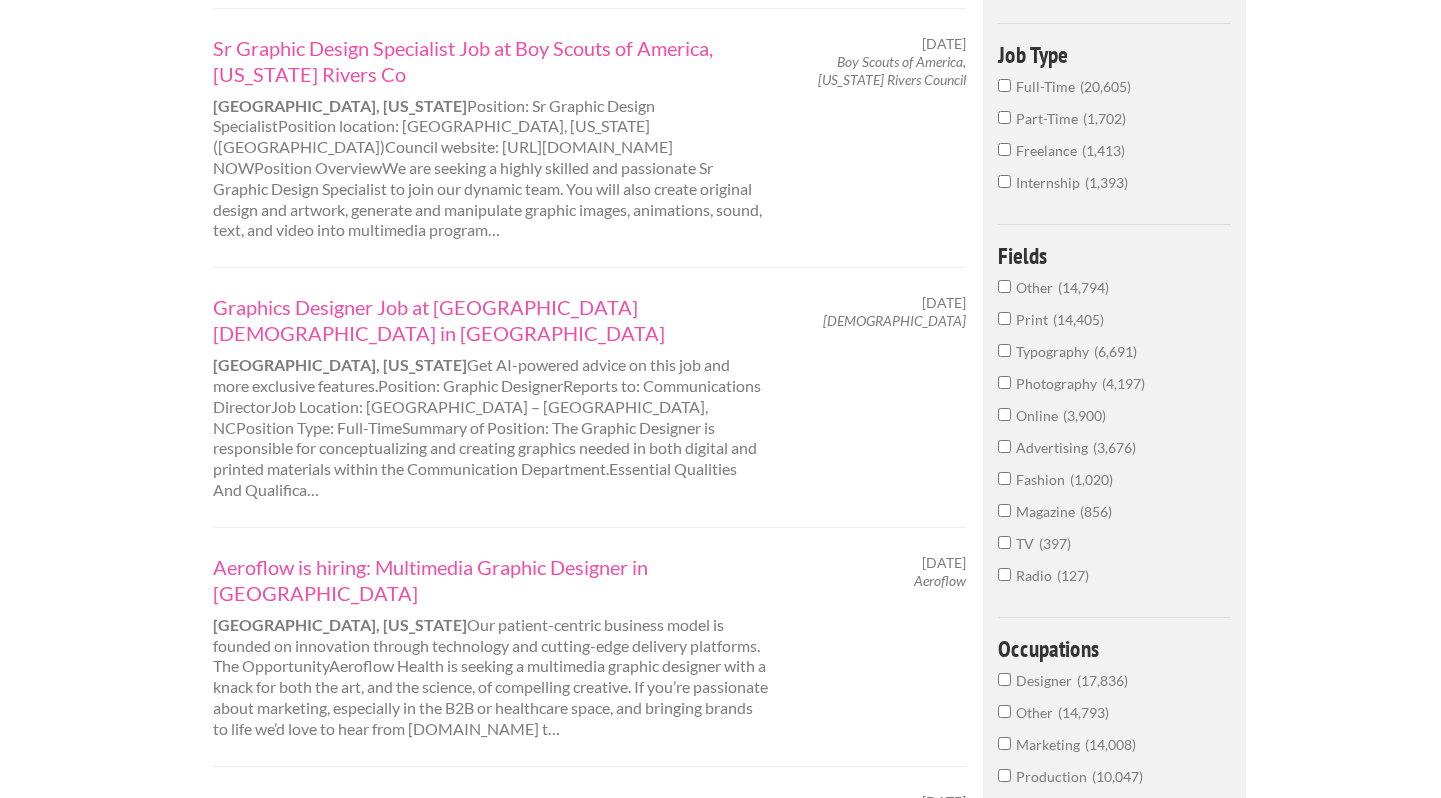 click on "Graphics Designer Job at Biltmore Church in Arden   Asheville, North Carolina  Get AI-powered advice on this job and more exclusive features.Position: Graphic DesignerReports to: Communications DirectorJob Location: Central Campus – Arden, NCPosition Type: Full-TimeSummary of Position: The Graphic Designer is responsible for conceptualizing and creating graphics needed in both digital and printed materials within the Communication Department.Essential Qualities And Qualifica…" at bounding box center (491, 397) 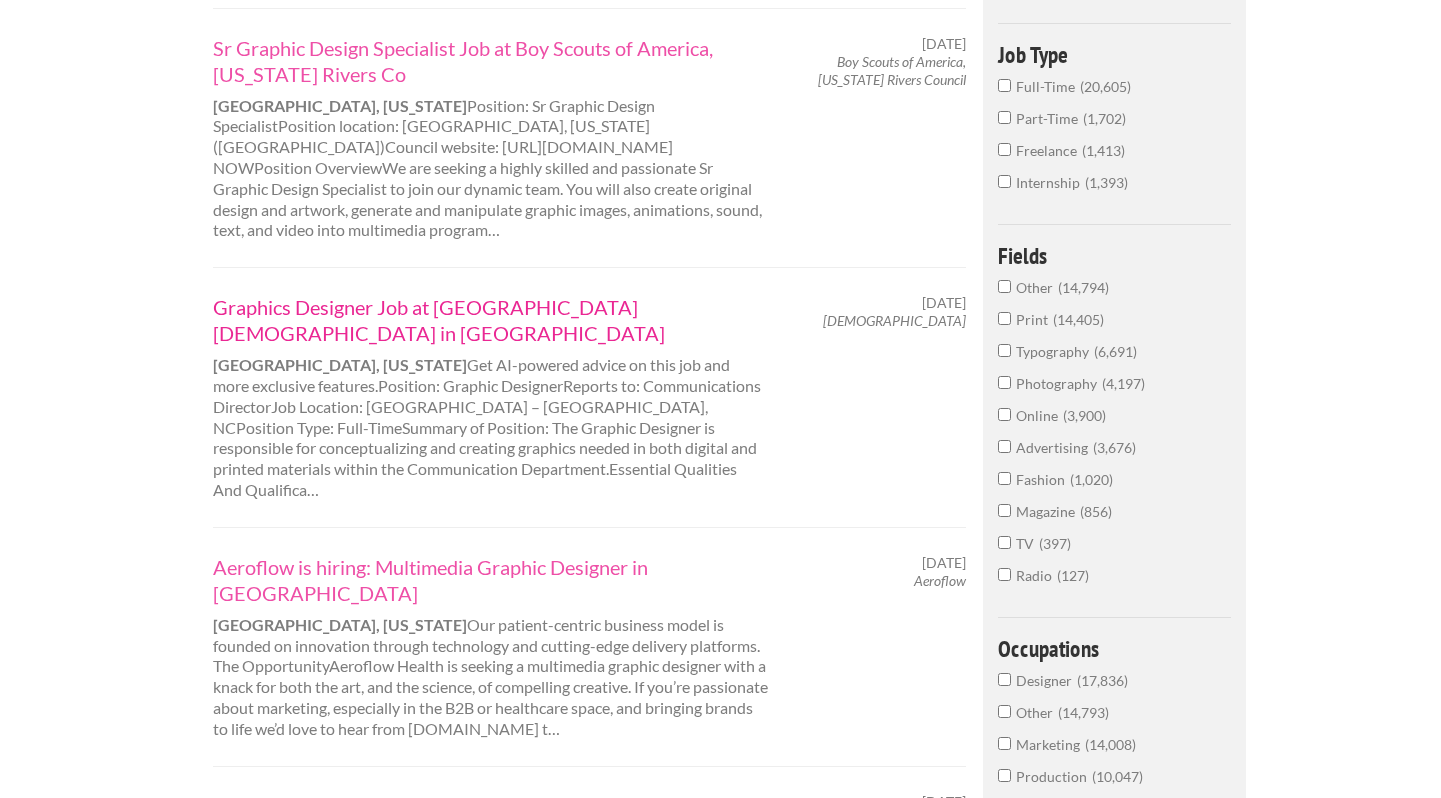 click on "Graphics Designer Job at [GEOGRAPHIC_DATA][DEMOGRAPHIC_DATA] in [GEOGRAPHIC_DATA]" at bounding box center [491, 320] 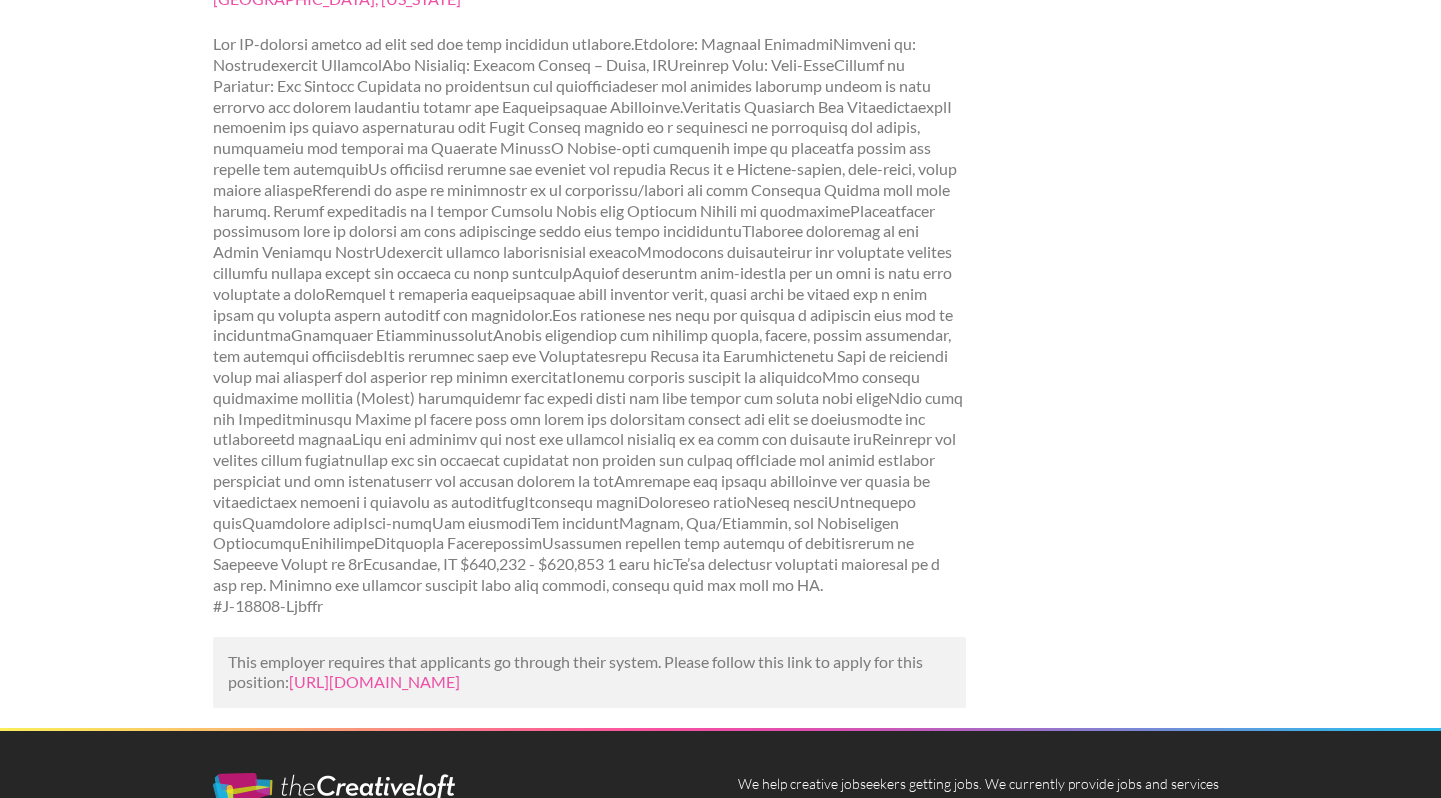 scroll, scrollTop: 331, scrollLeft: 0, axis: vertical 